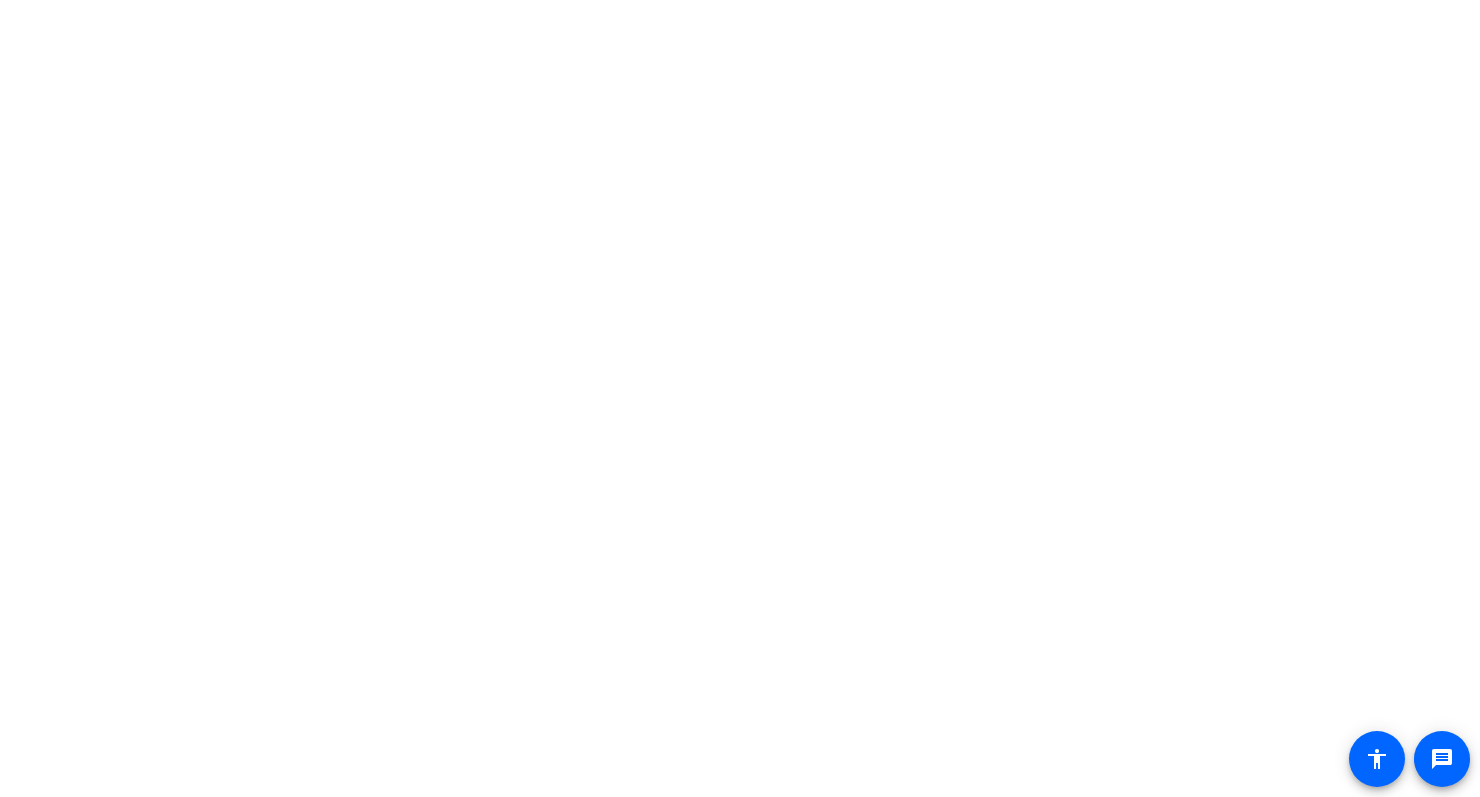 scroll, scrollTop: 0, scrollLeft: 0, axis: both 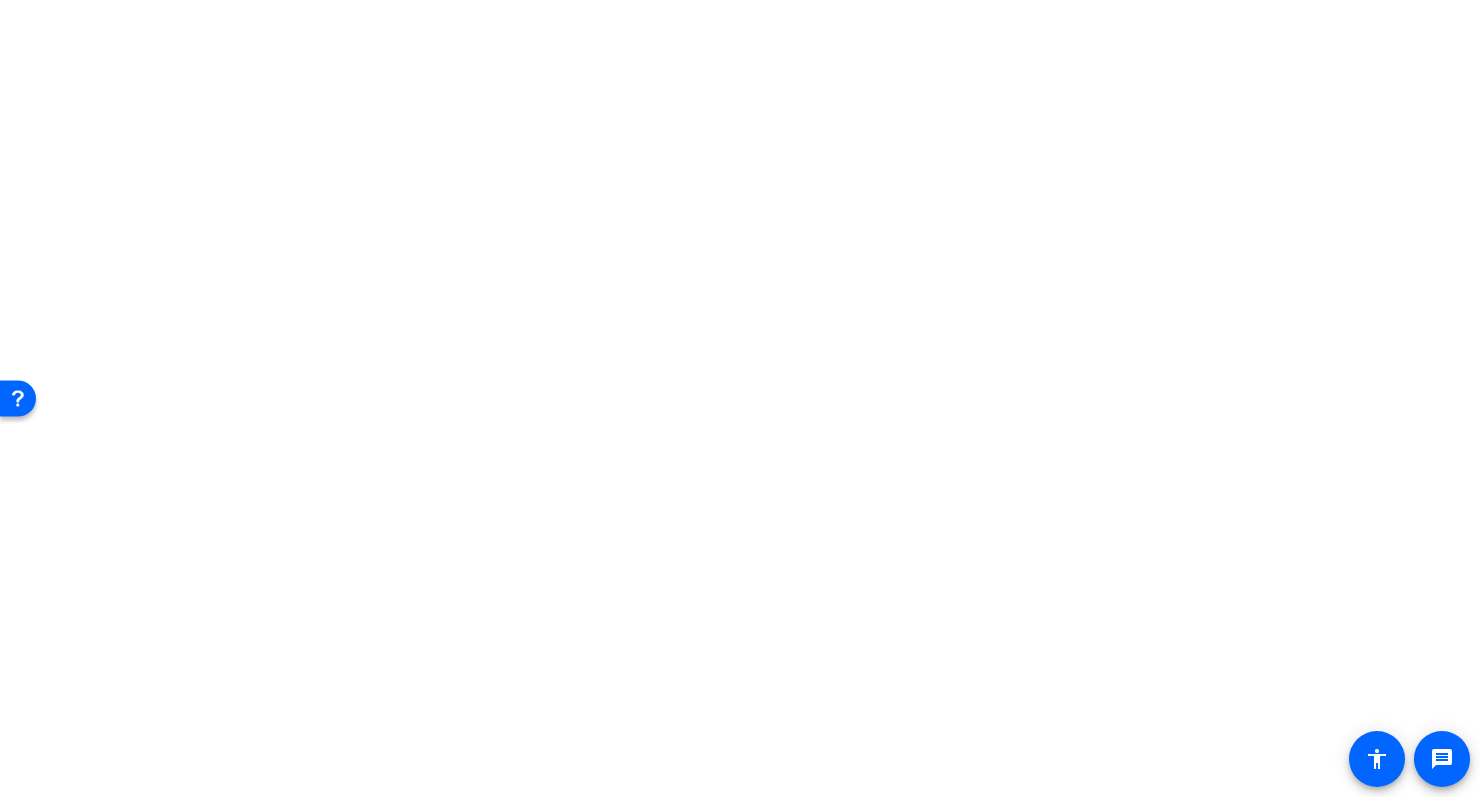 click on "message accessibility" at bounding box center (740, 398) 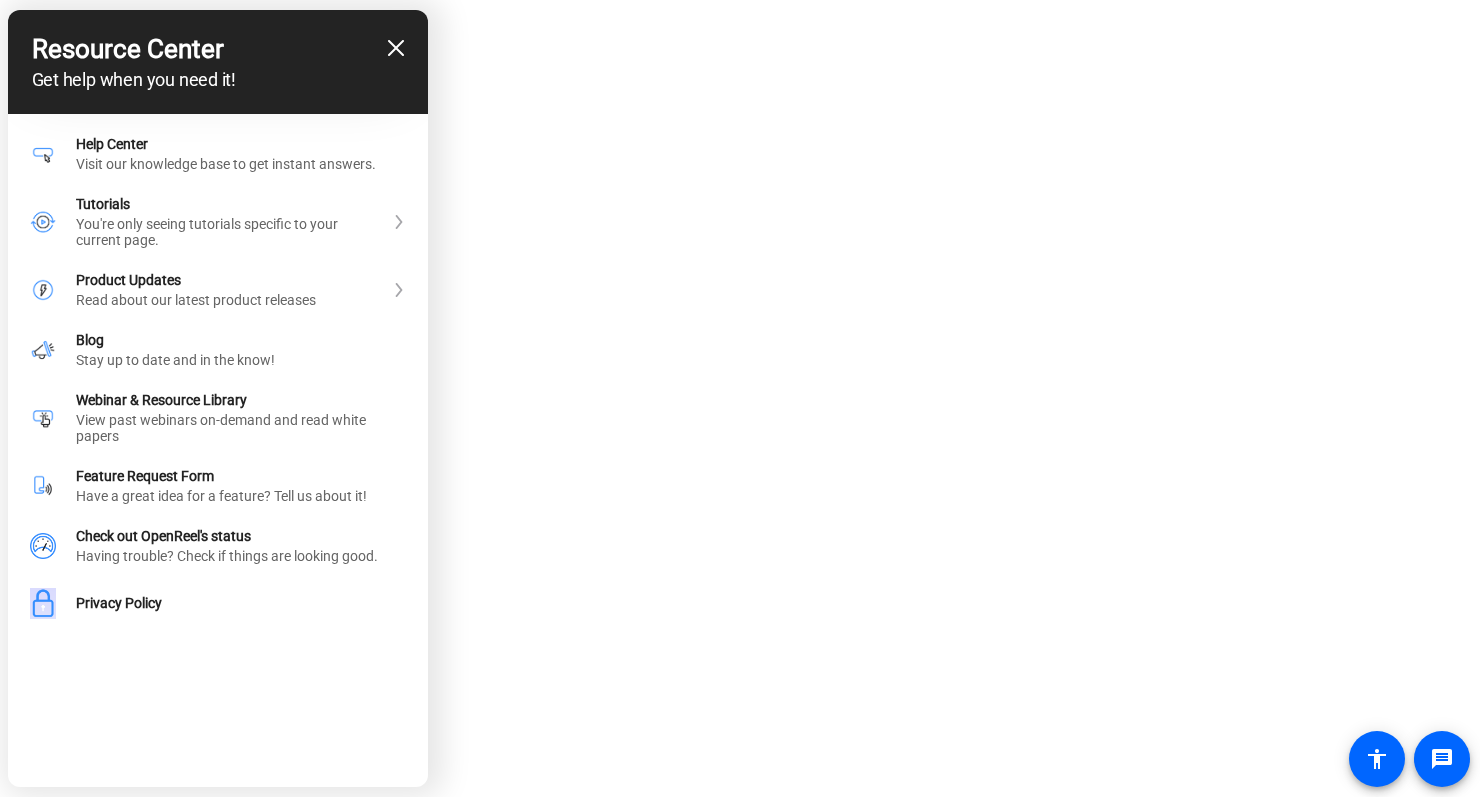 click at bounding box center [740, 398] 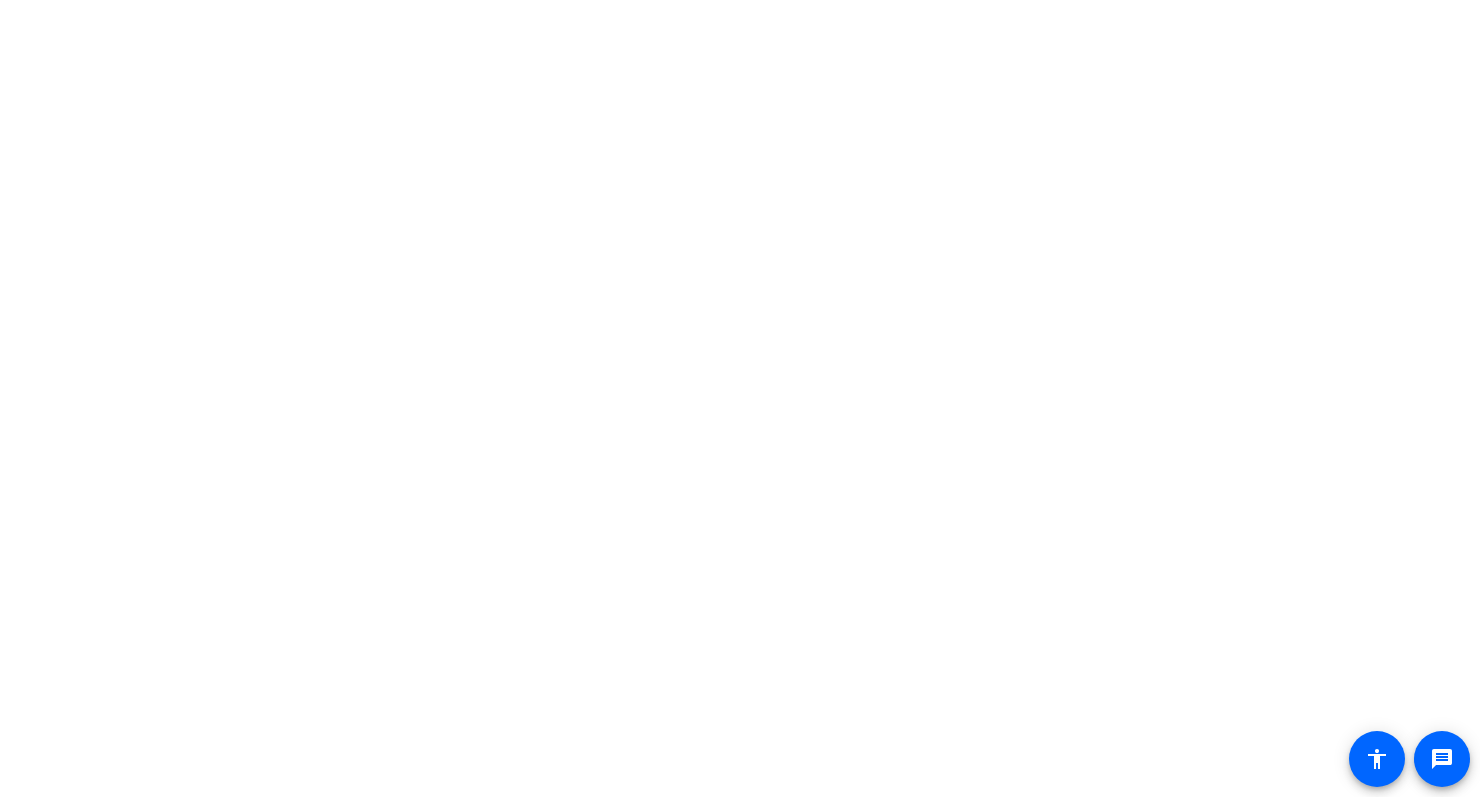 scroll, scrollTop: 0, scrollLeft: 0, axis: both 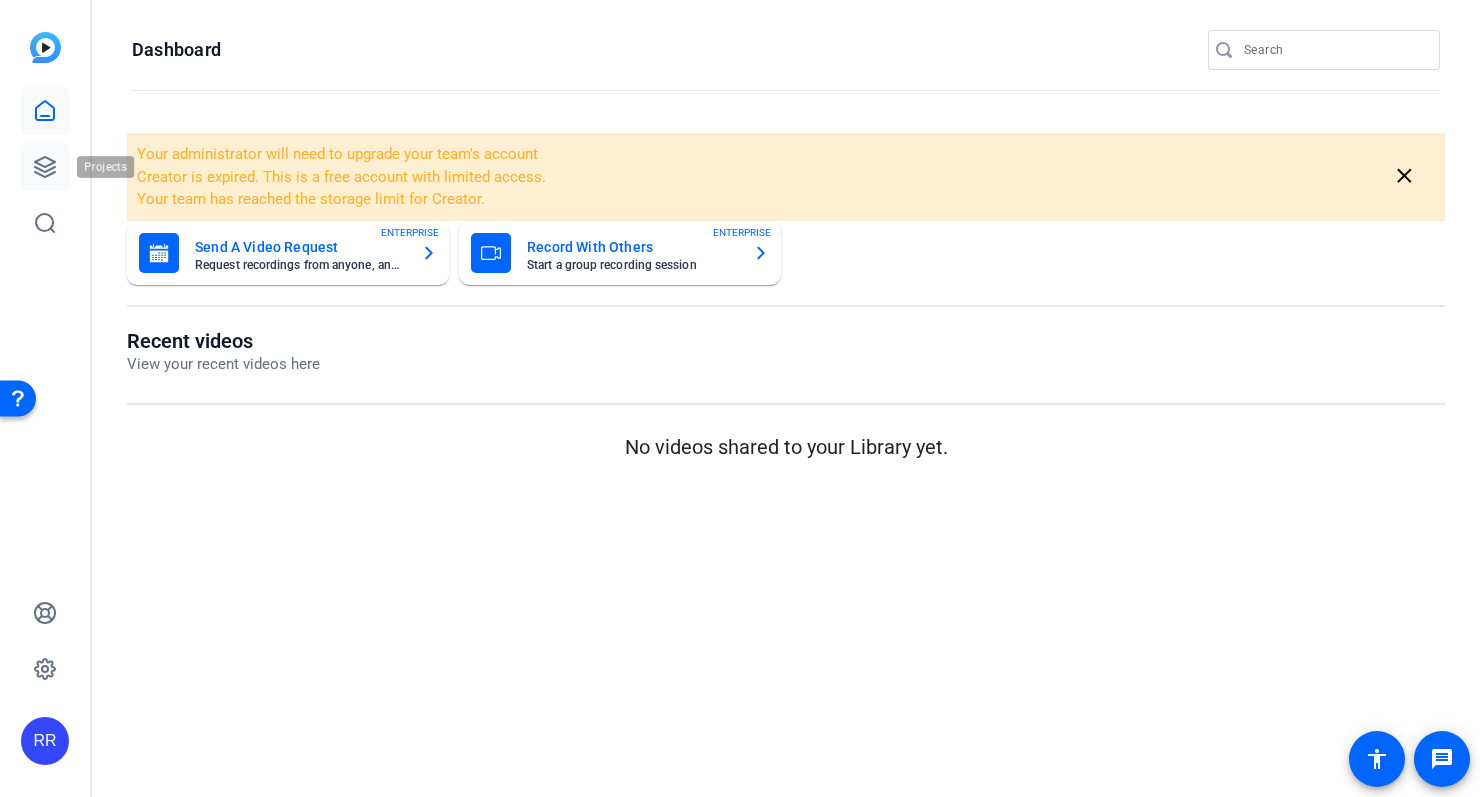 click 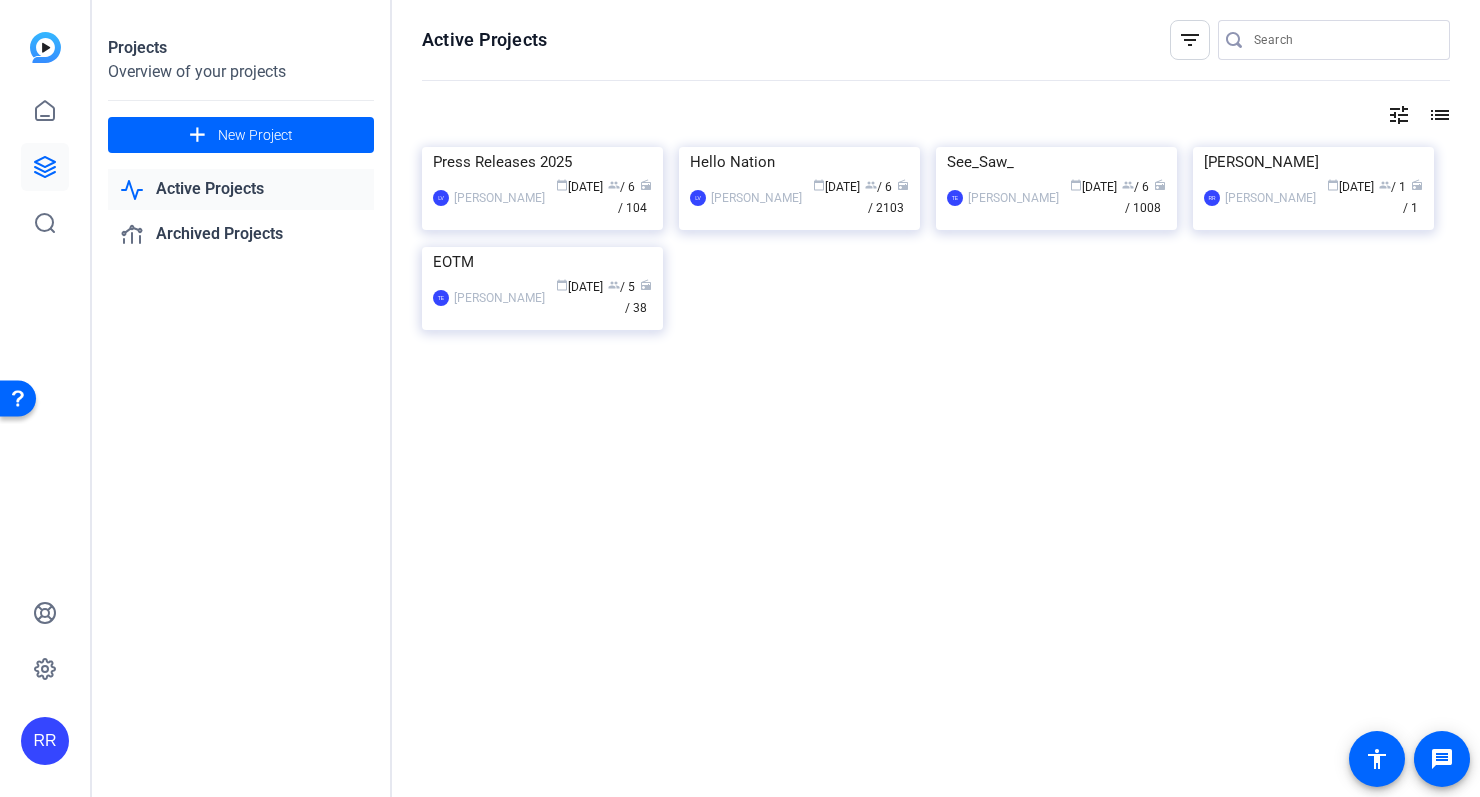 click on "Active Projects" 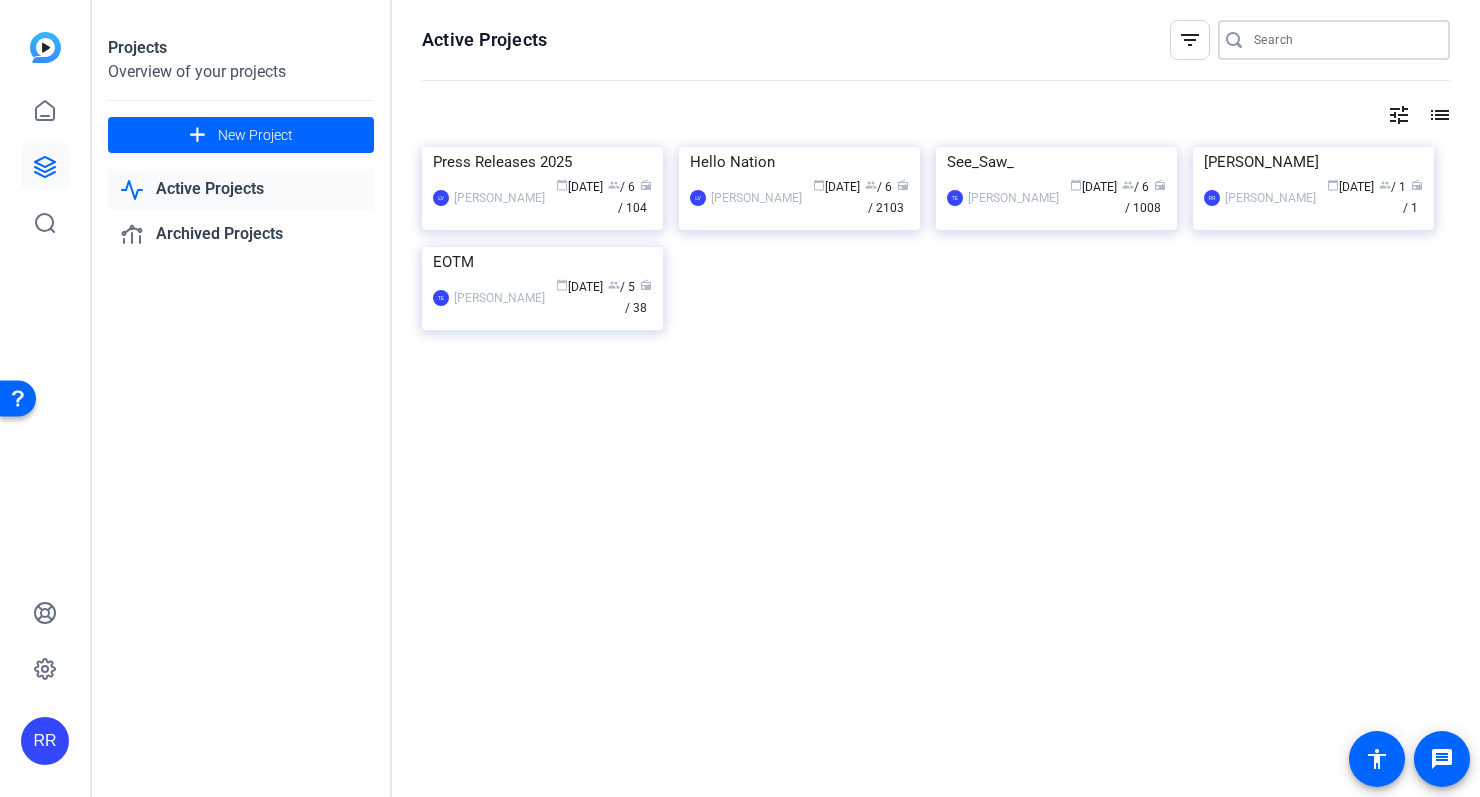 click at bounding box center (1344, 40) 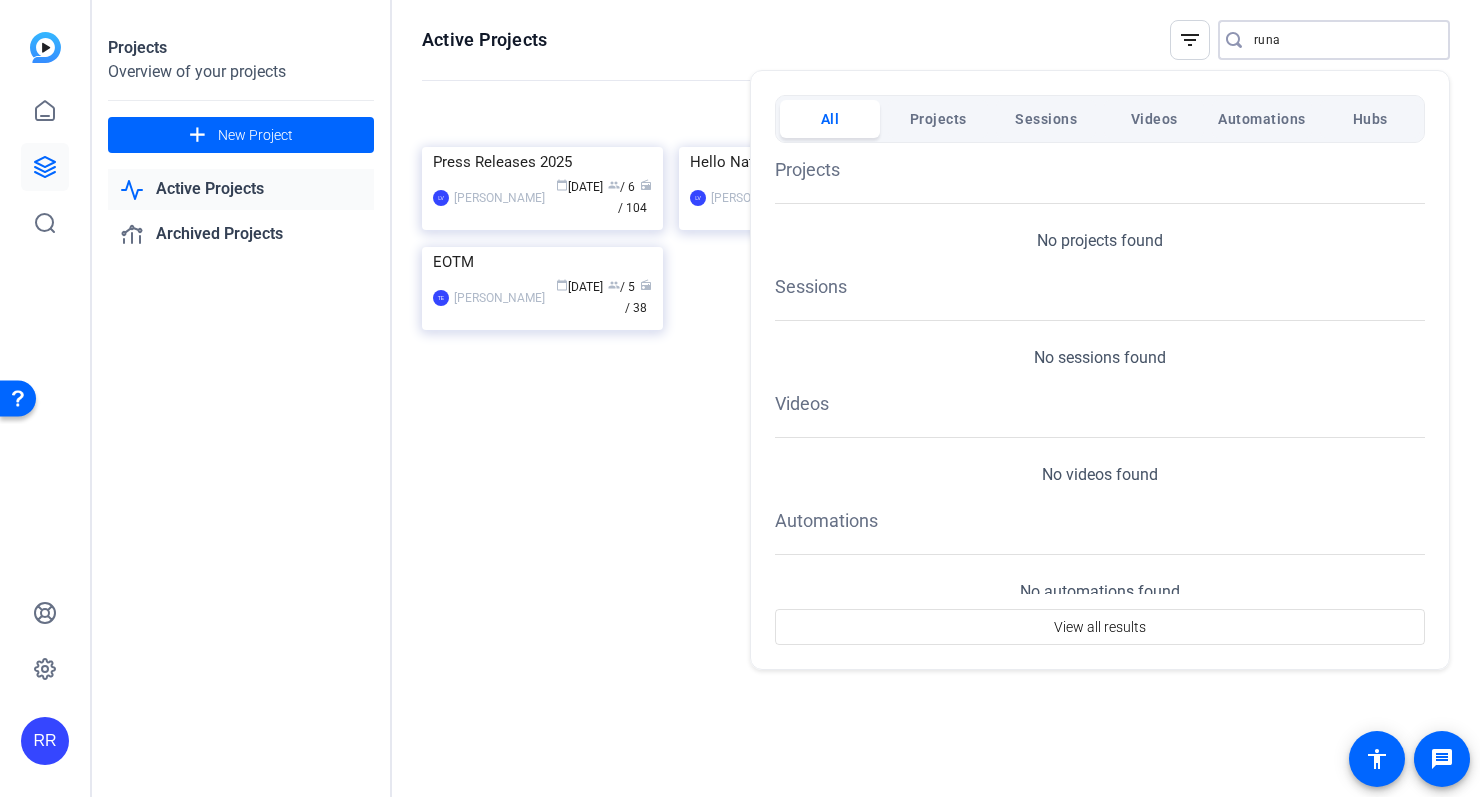 scroll, scrollTop: 0, scrollLeft: 0, axis: both 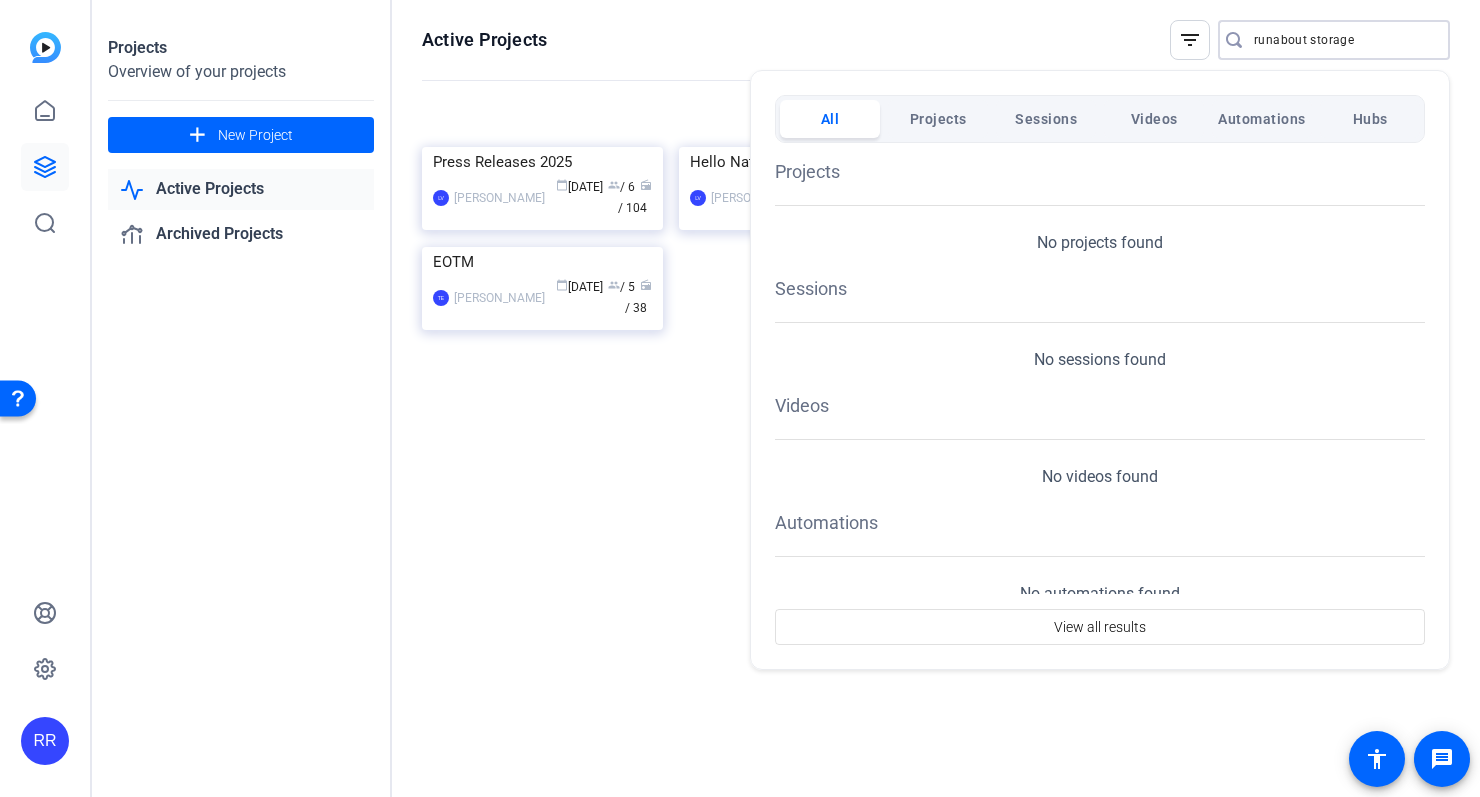 type on "runabout storage" 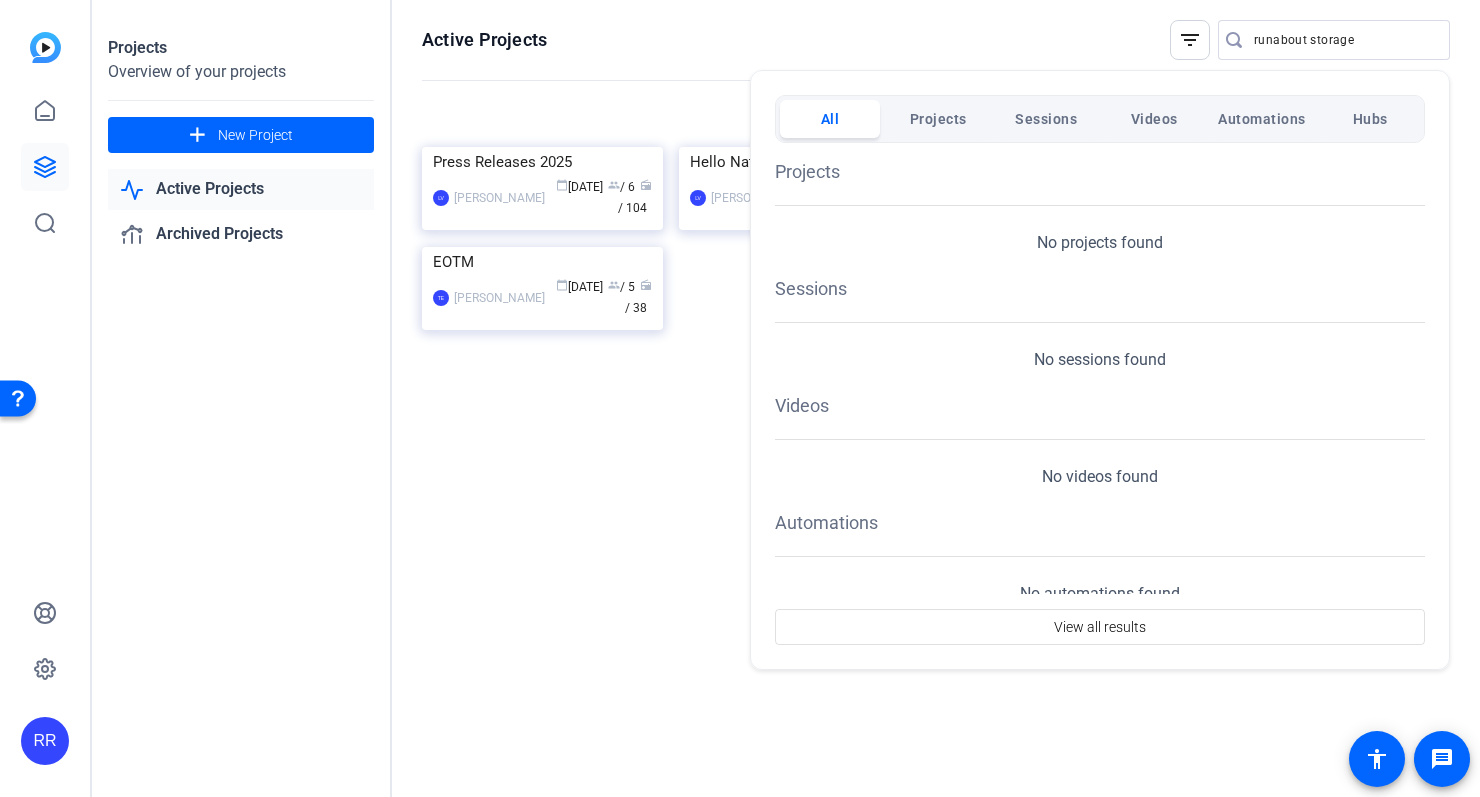 click at bounding box center [740, 398] 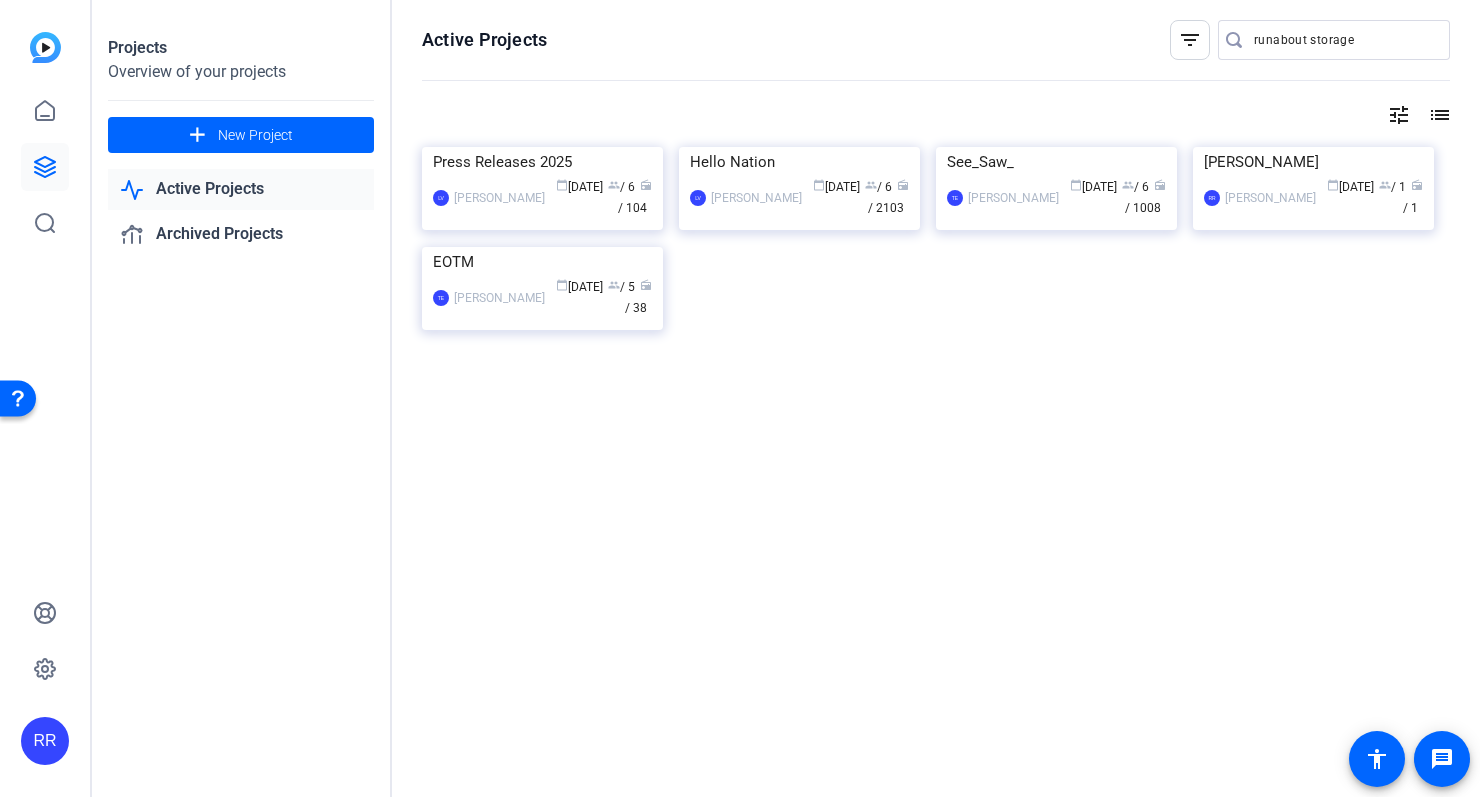 click on "filter_list" 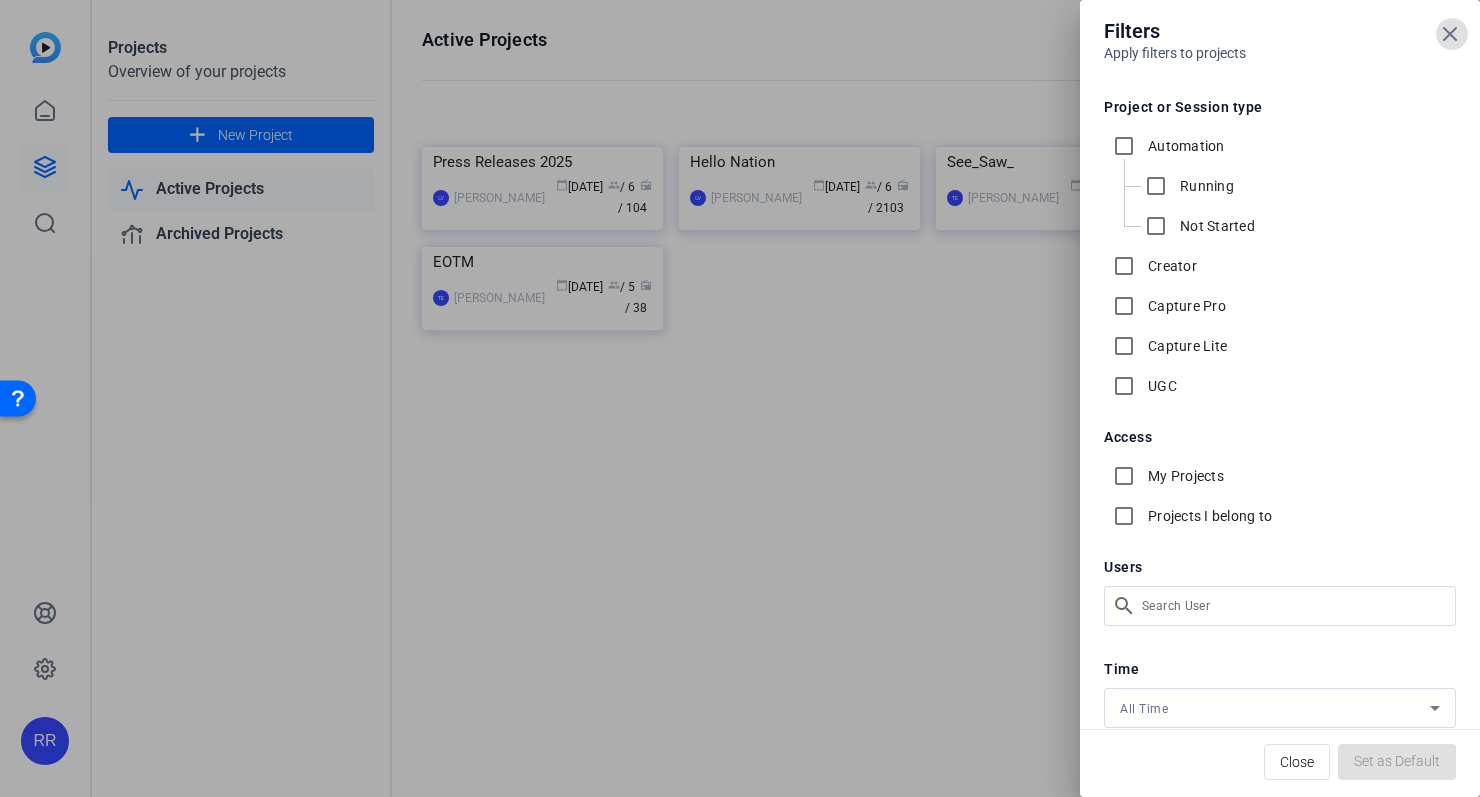 click at bounding box center [740, 398] 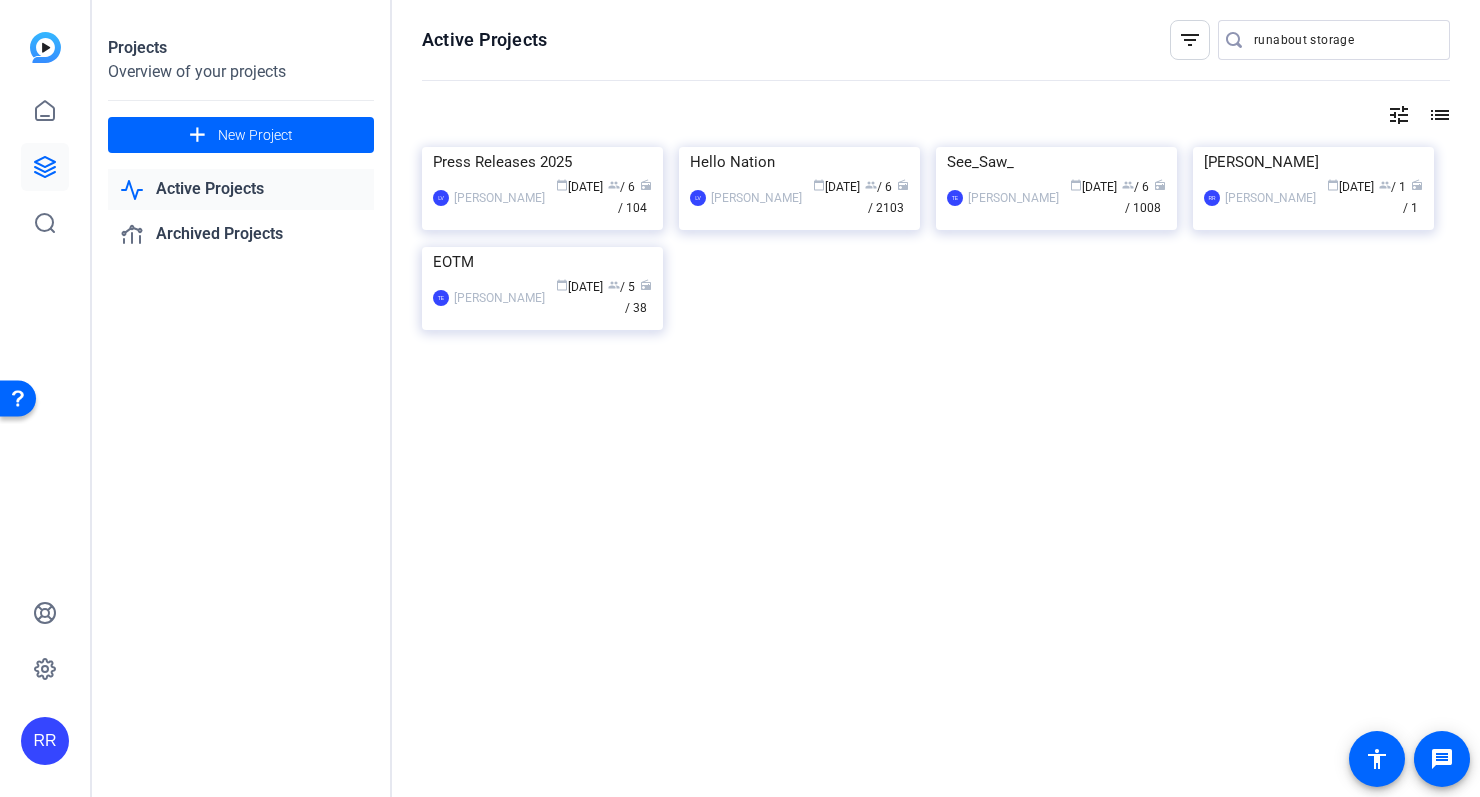 click on "filter_list" 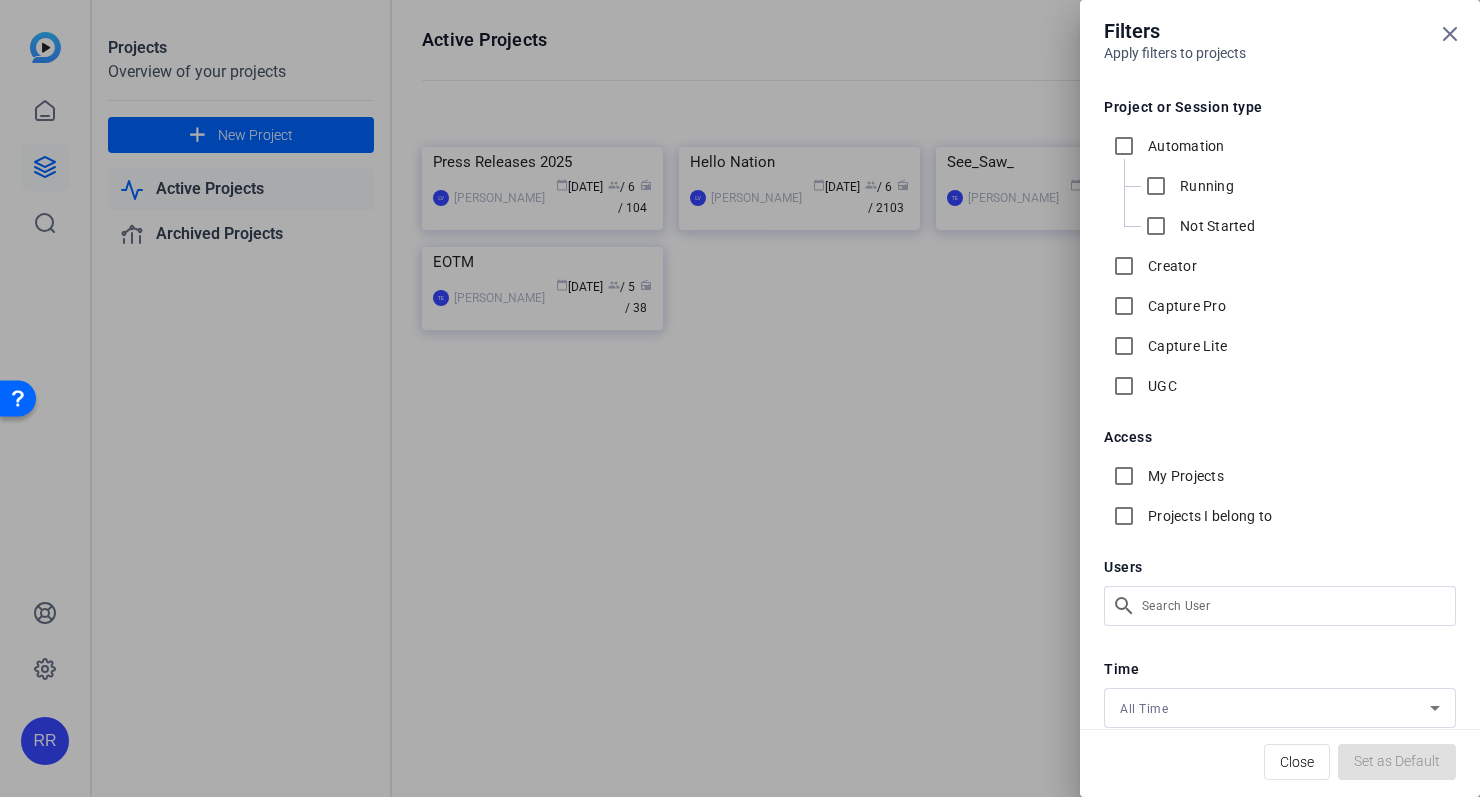 click at bounding box center [740, 398] 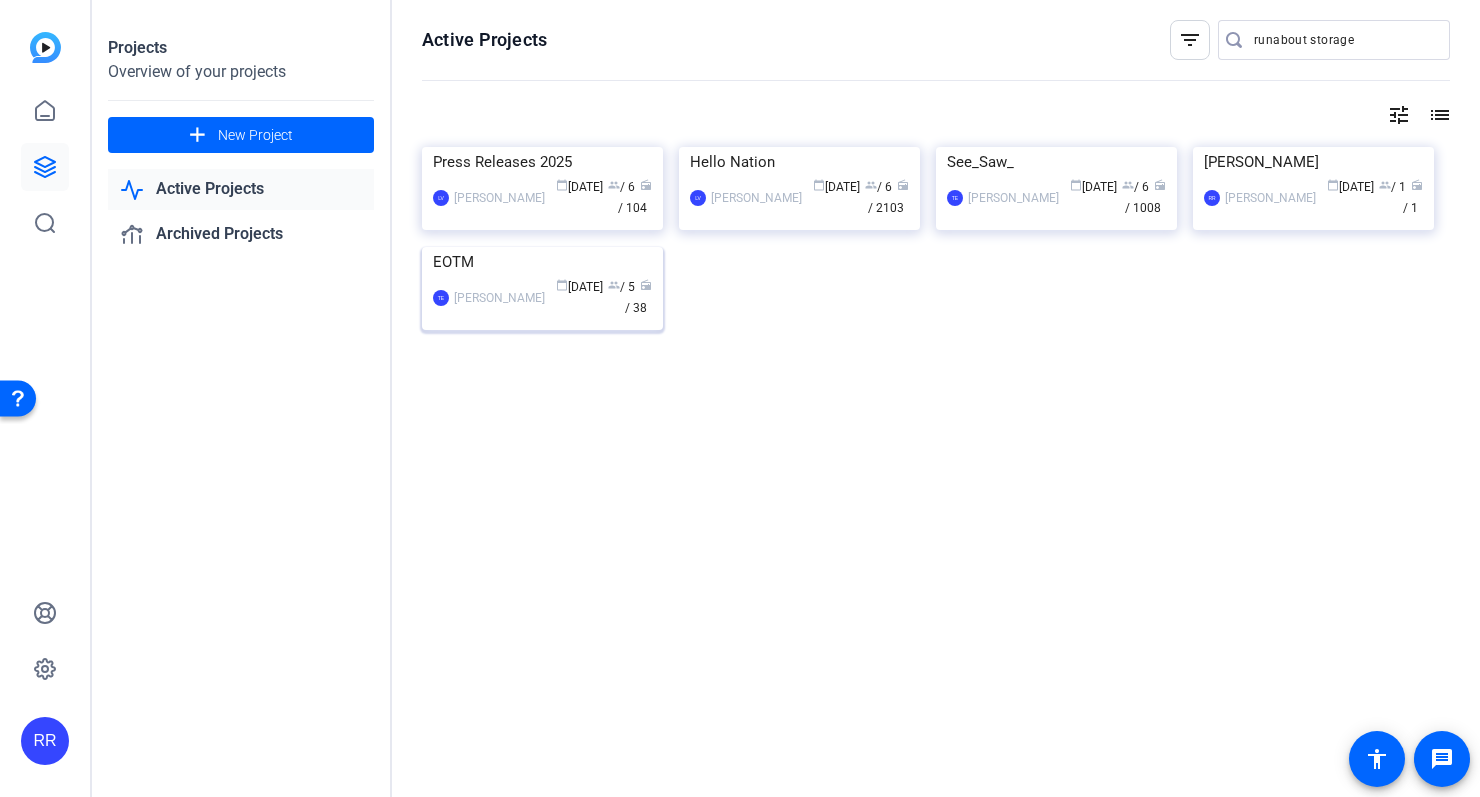 click on "[PERSON_NAME]" 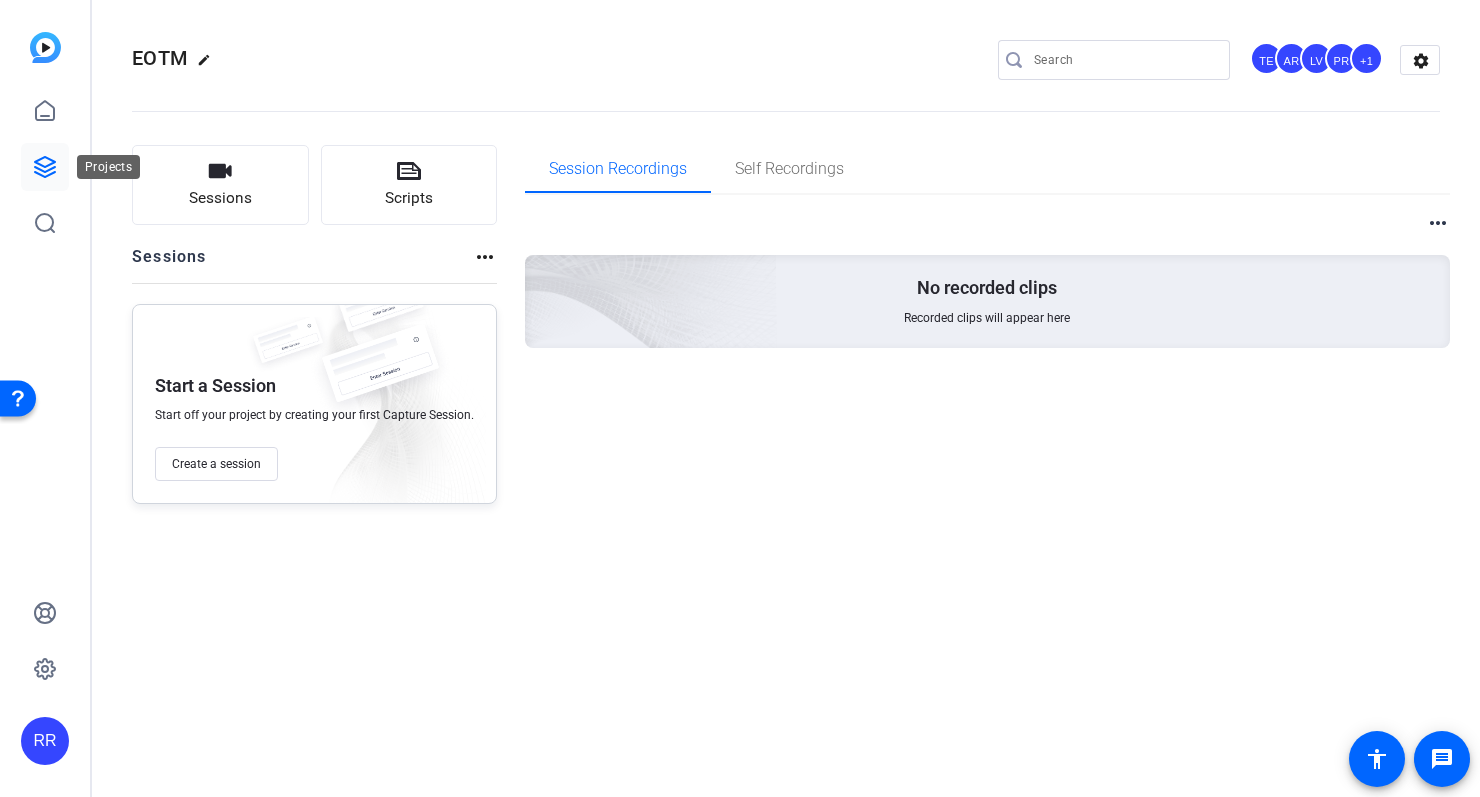 click 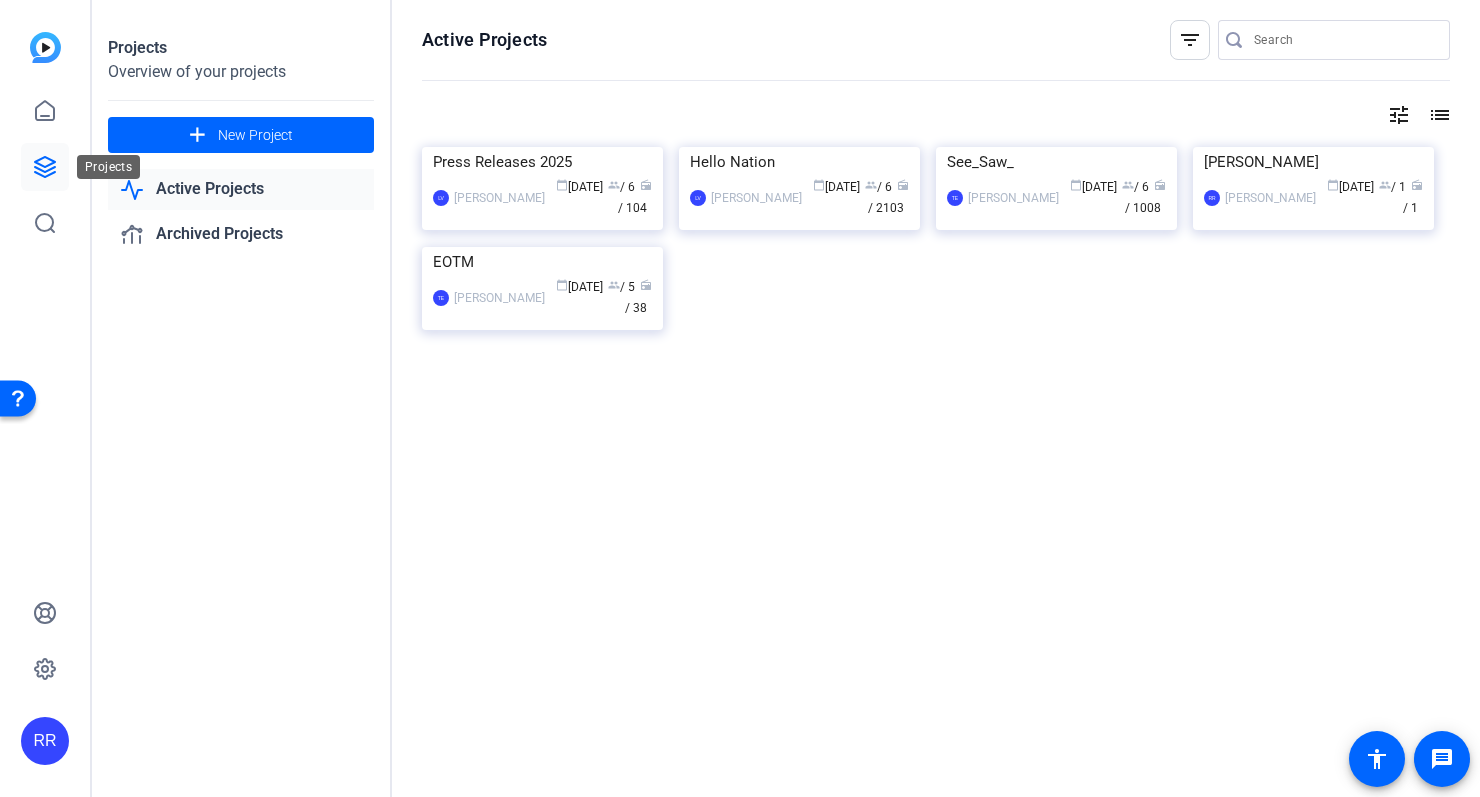 click 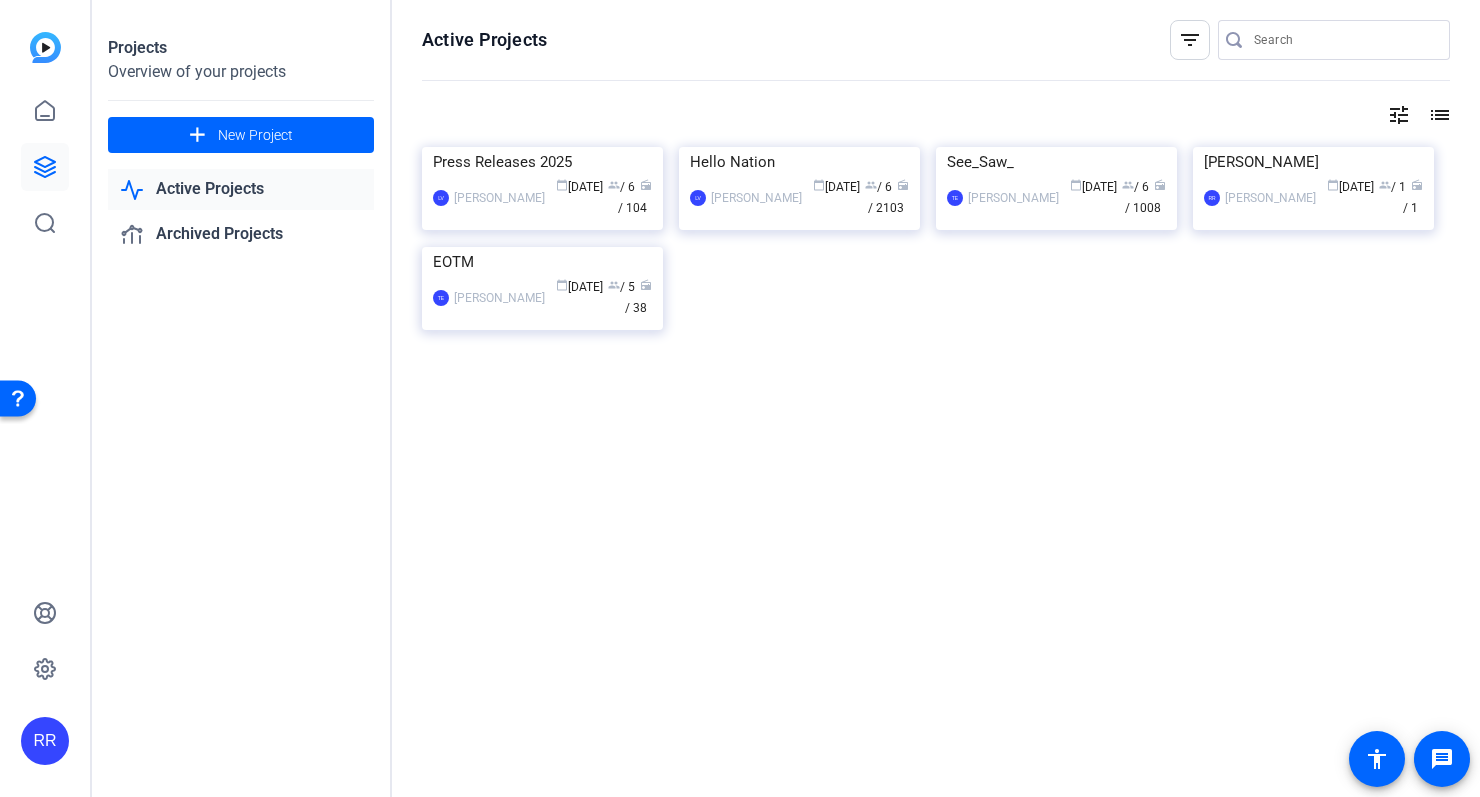 click 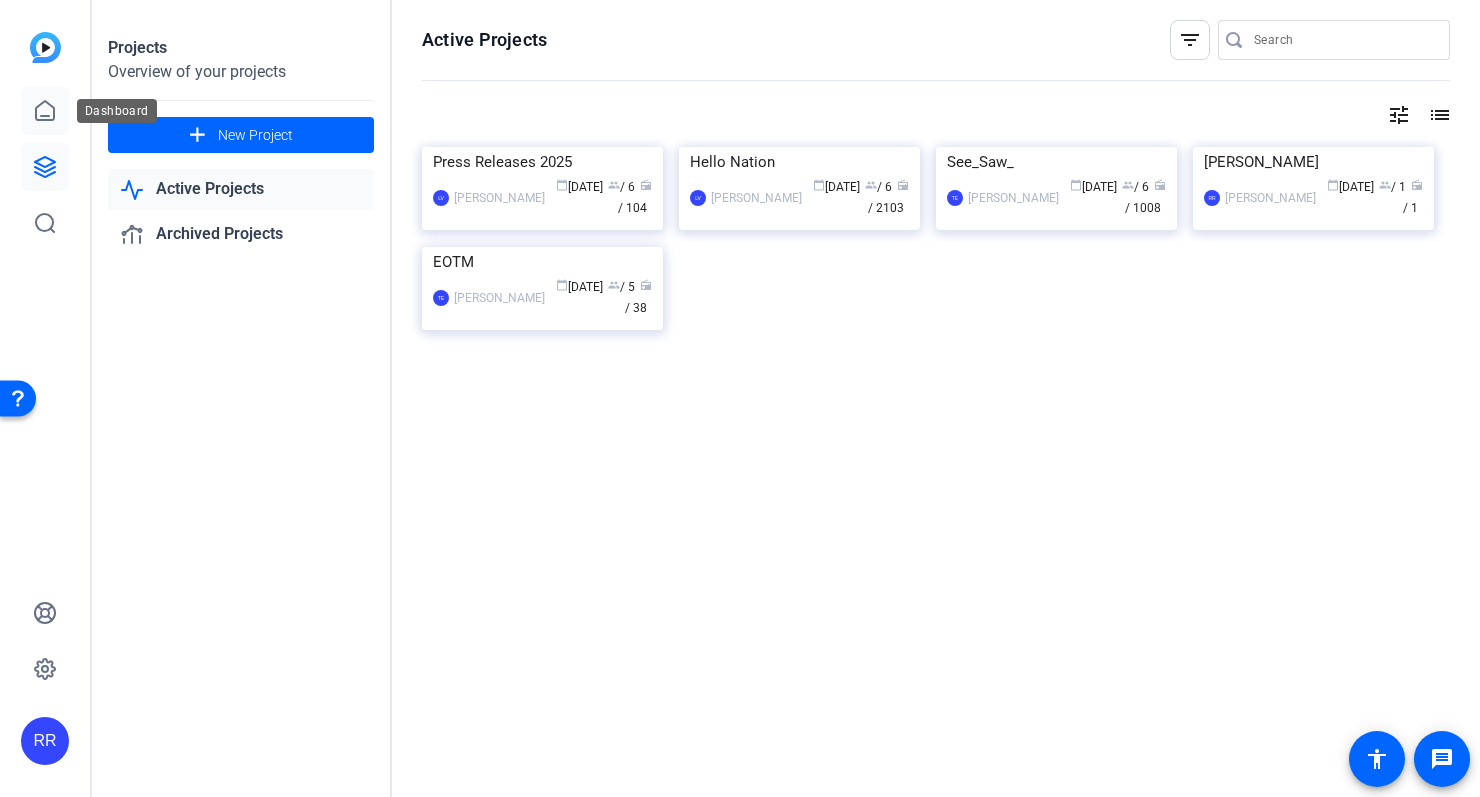 click 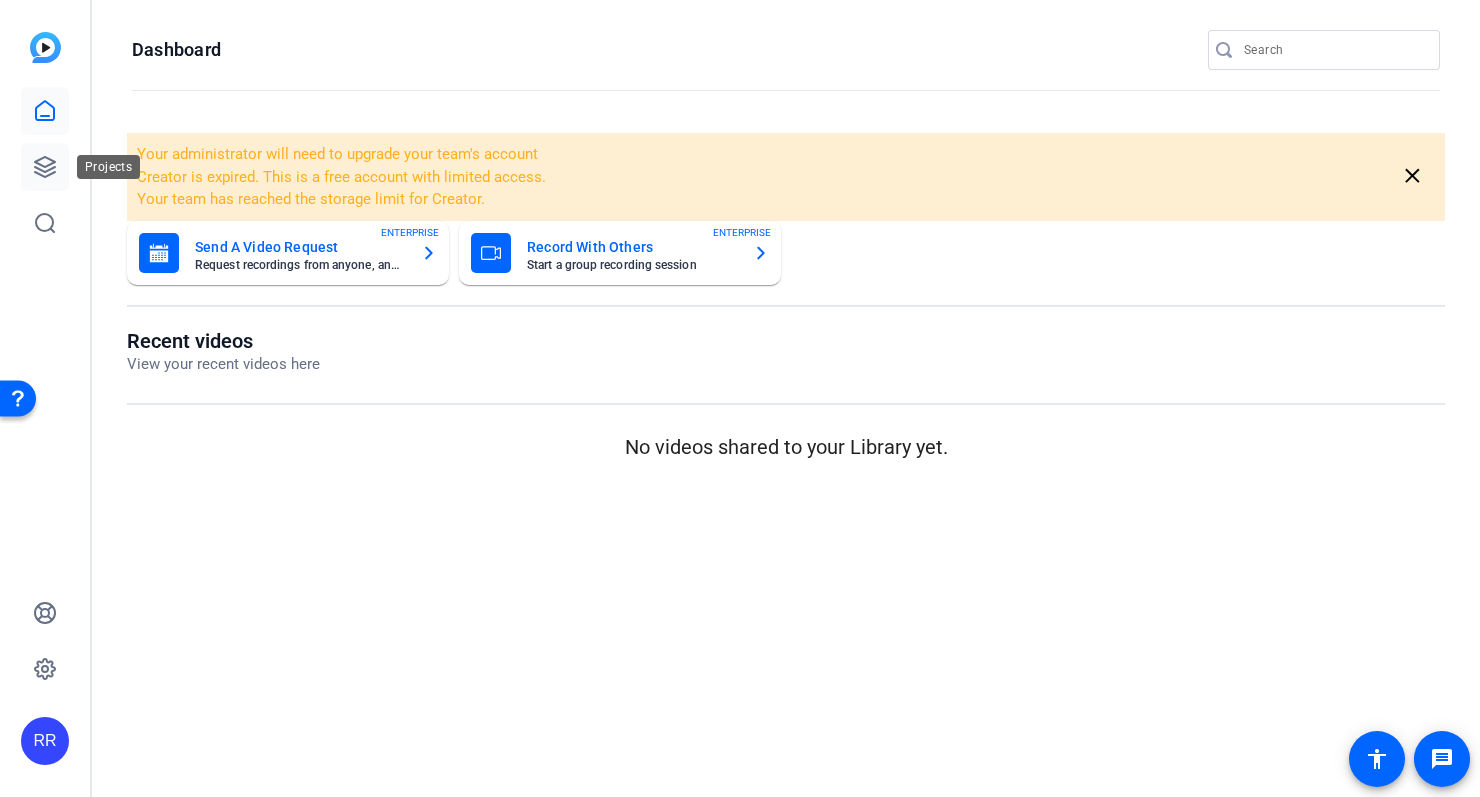 click 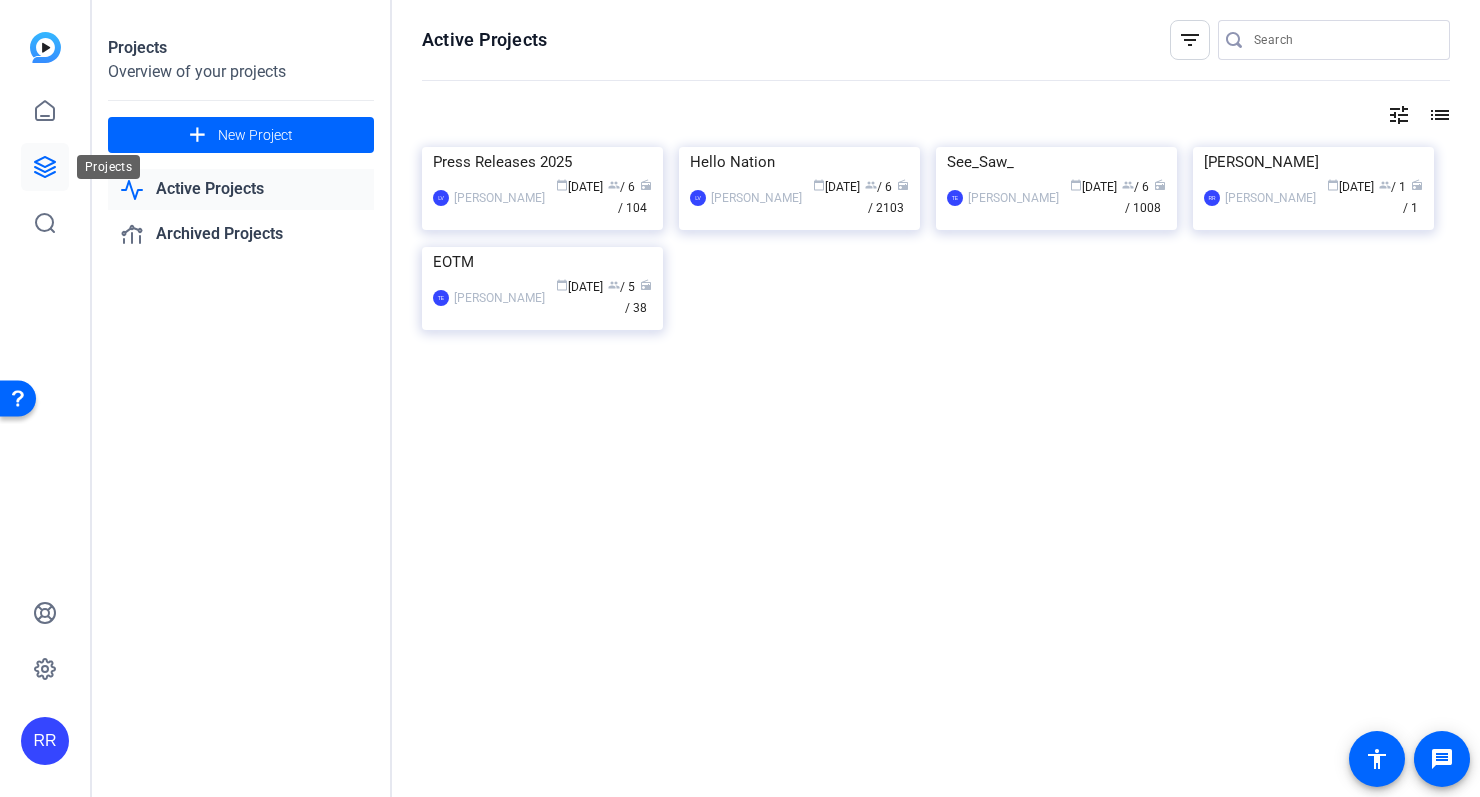 click 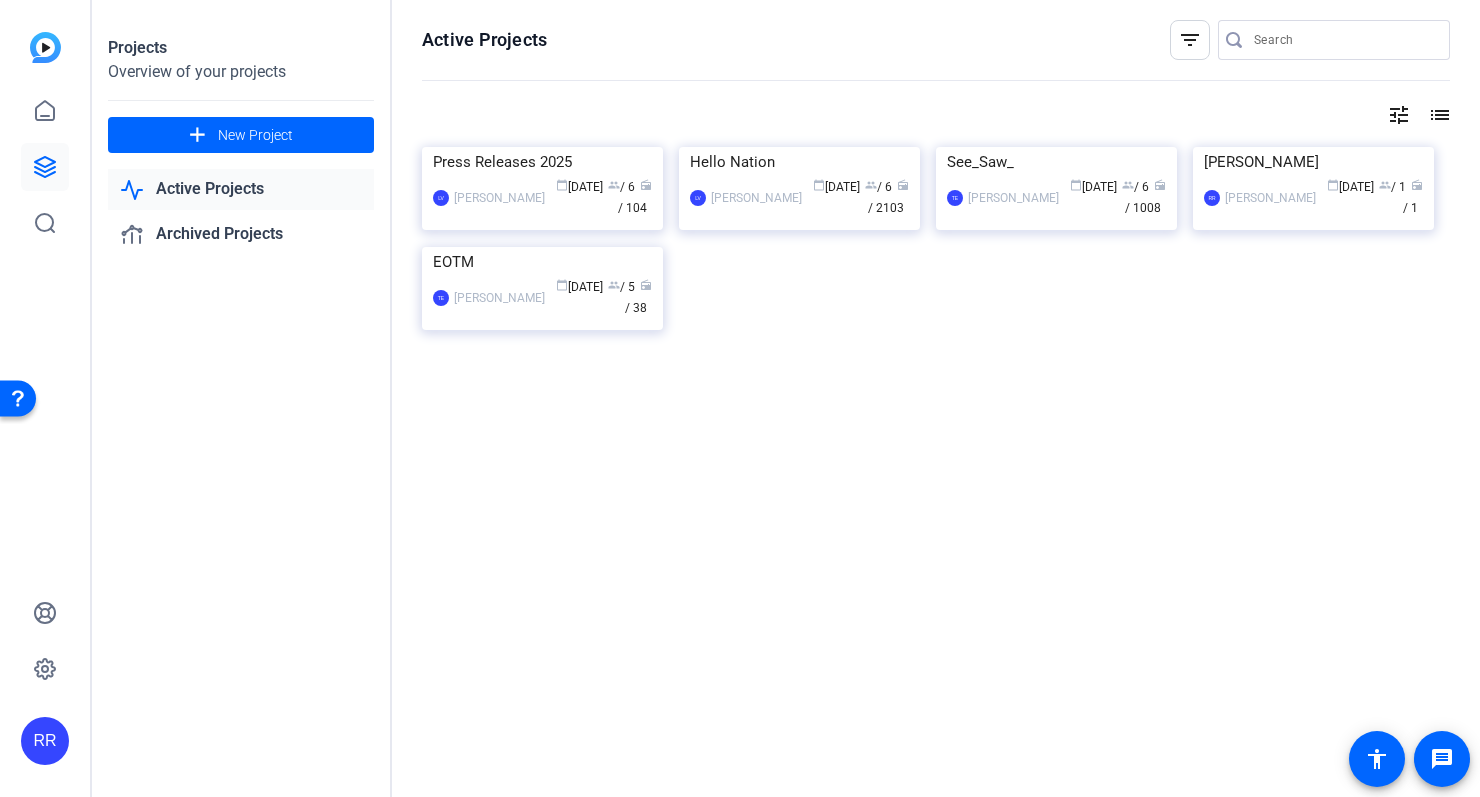 click 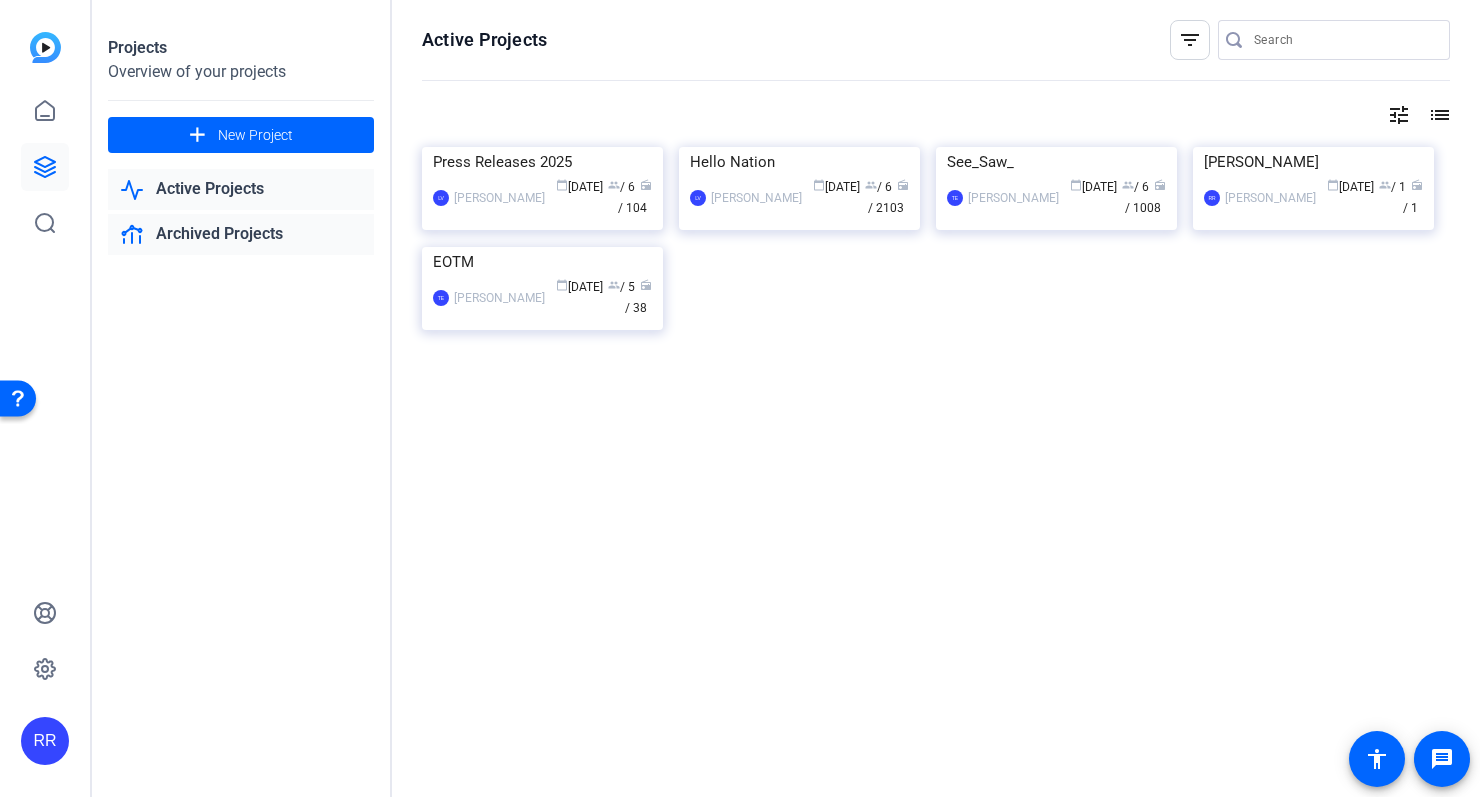 click on "Archived Projects" 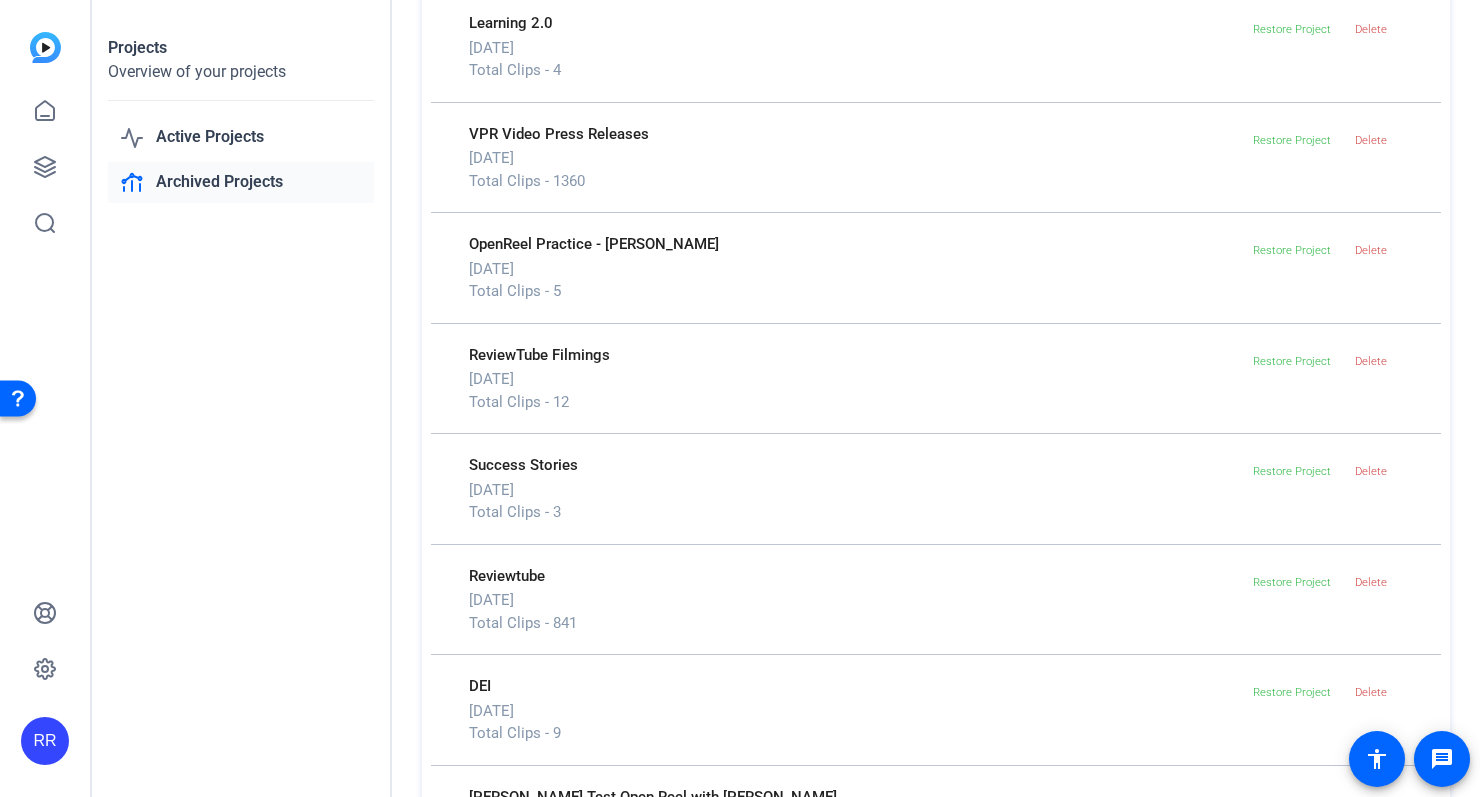 scroll, scrollTop: 183, scrollLeft: 0, axis: vertical 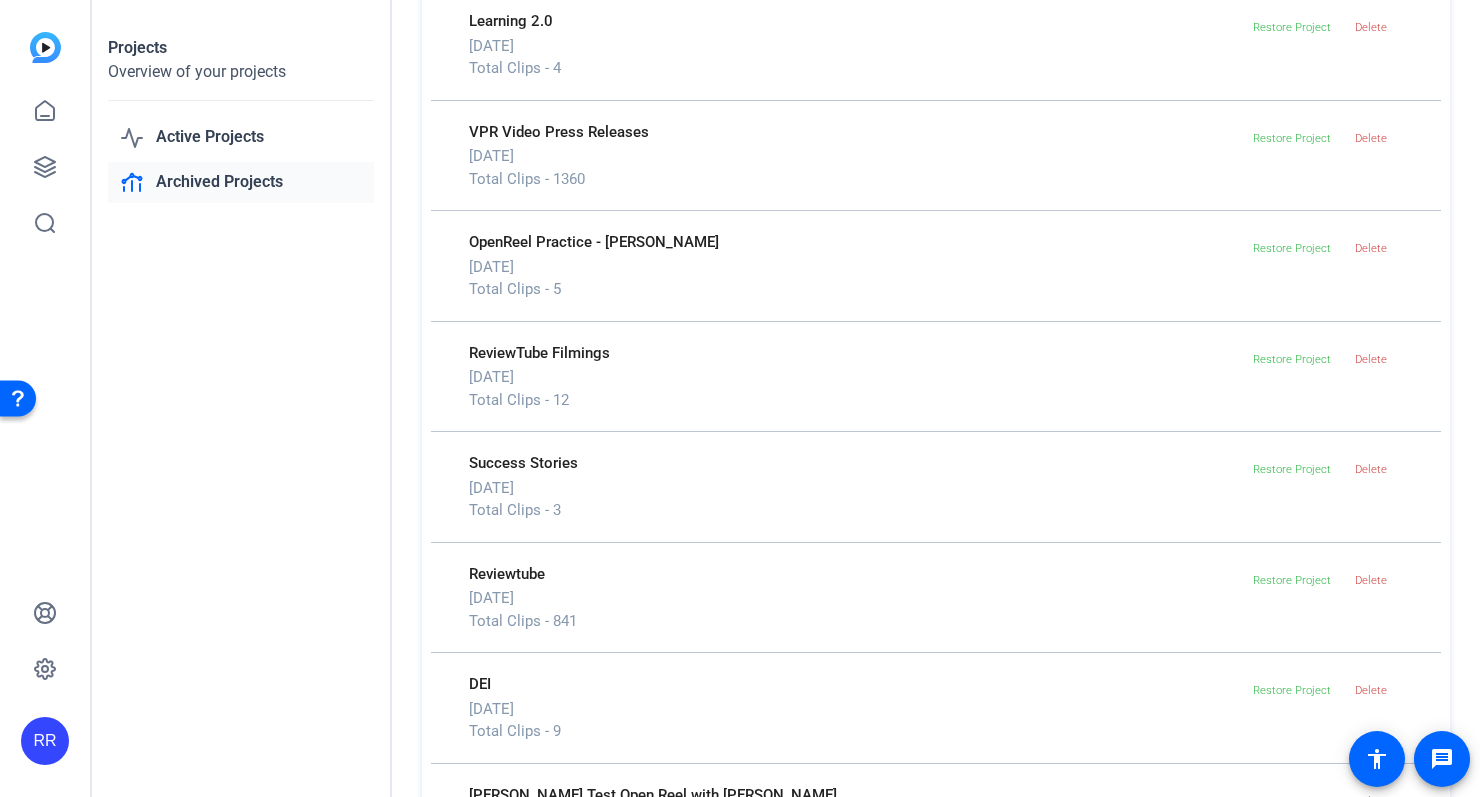 click on "ReviewTube Filmings" 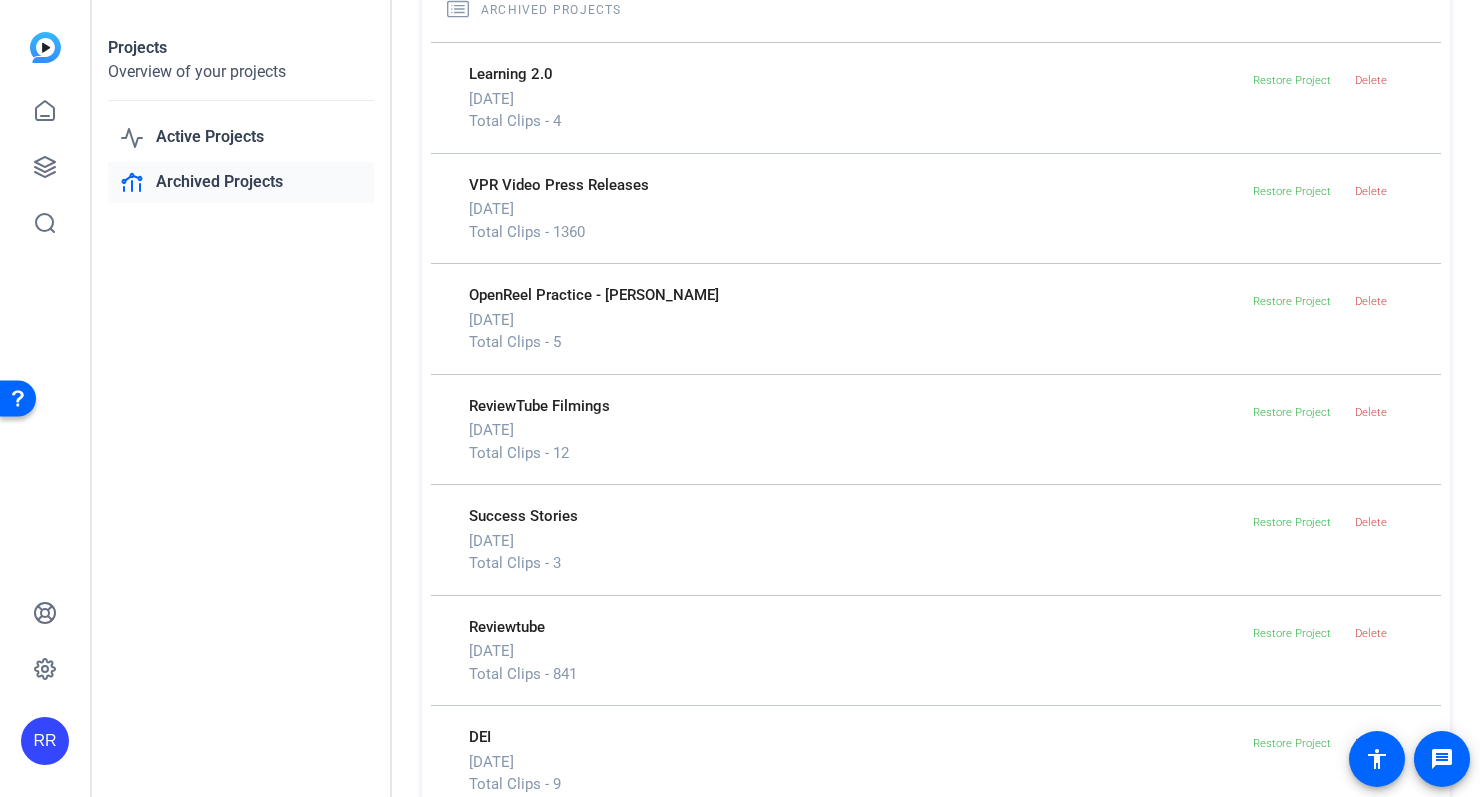 scroll, scrollTop: 132, scrollLeft: 0, axis: vertical 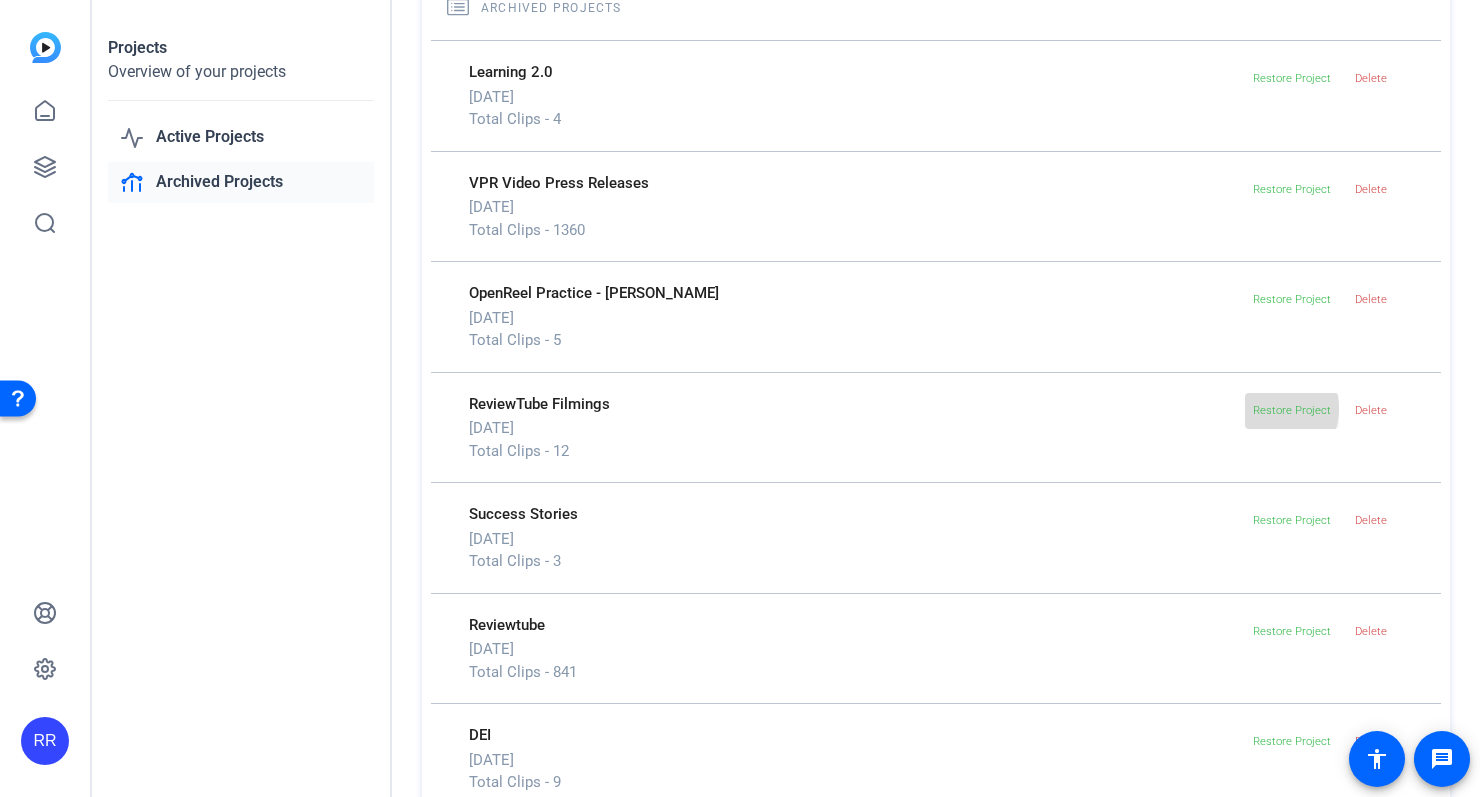 click on "Restore Project" 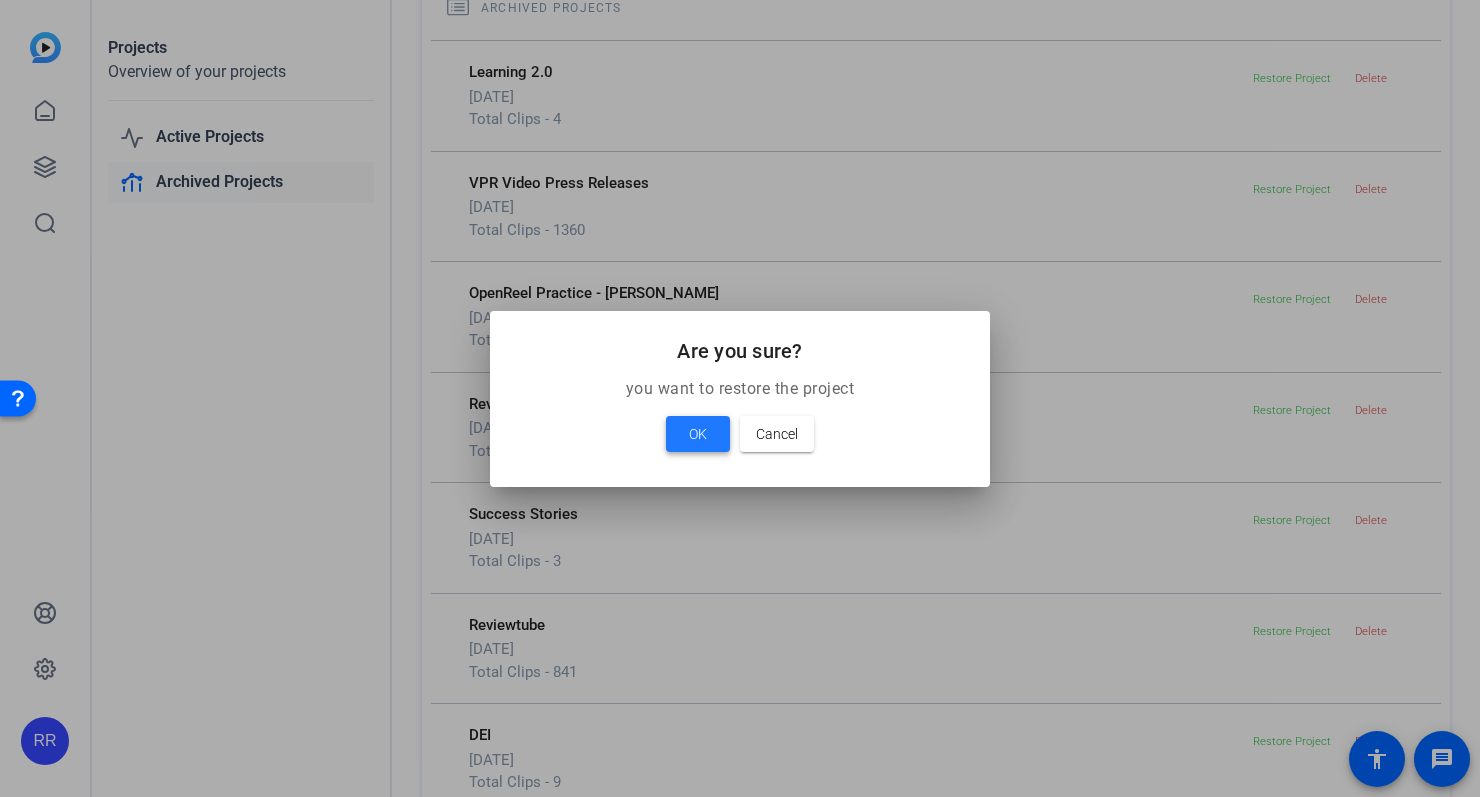 click on "OK" at bounding box center (698, 434) 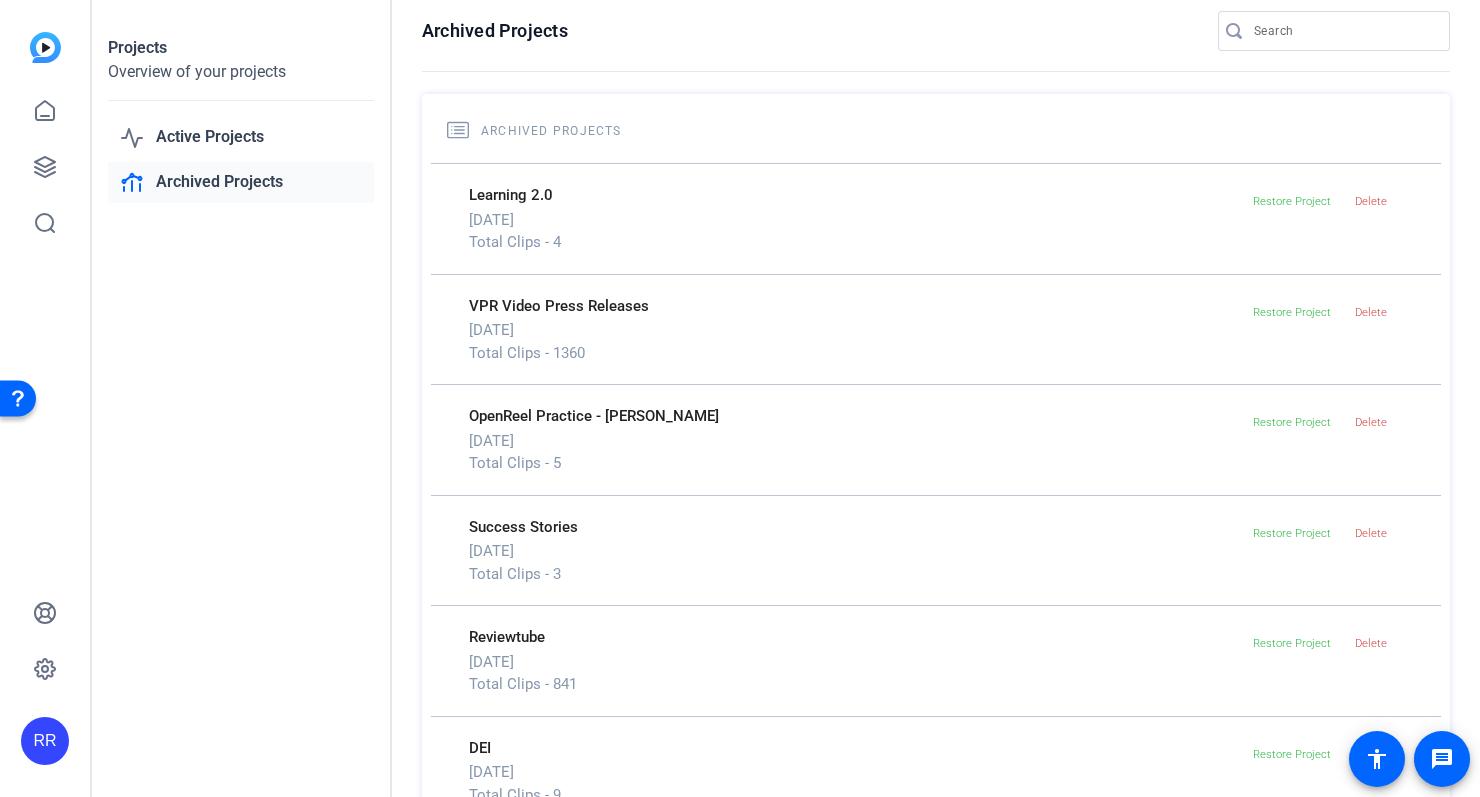scroll, scrollTop: 10, scrollLeft: 0, axis: vertical 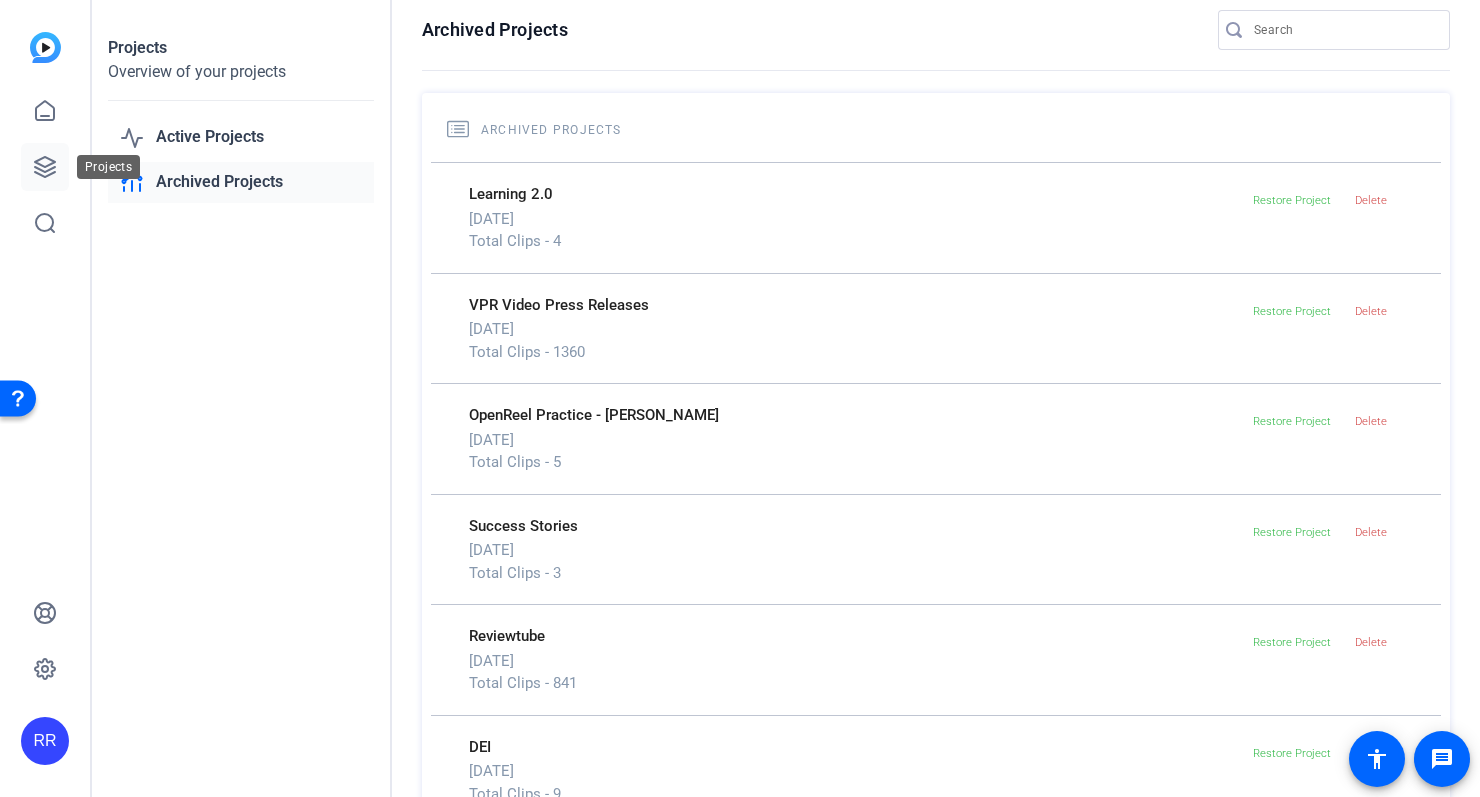click 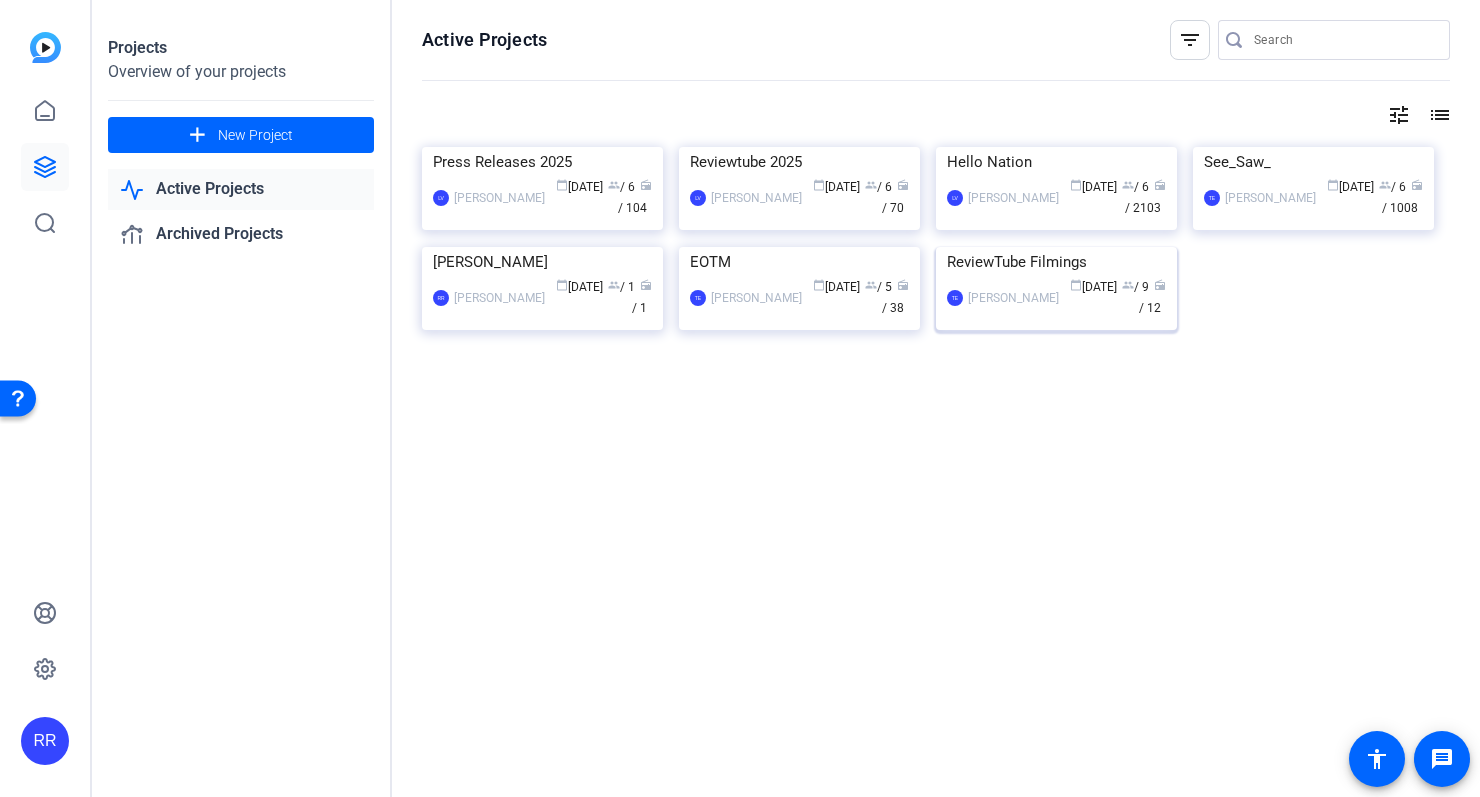 click on "ReviewTube Filmings" 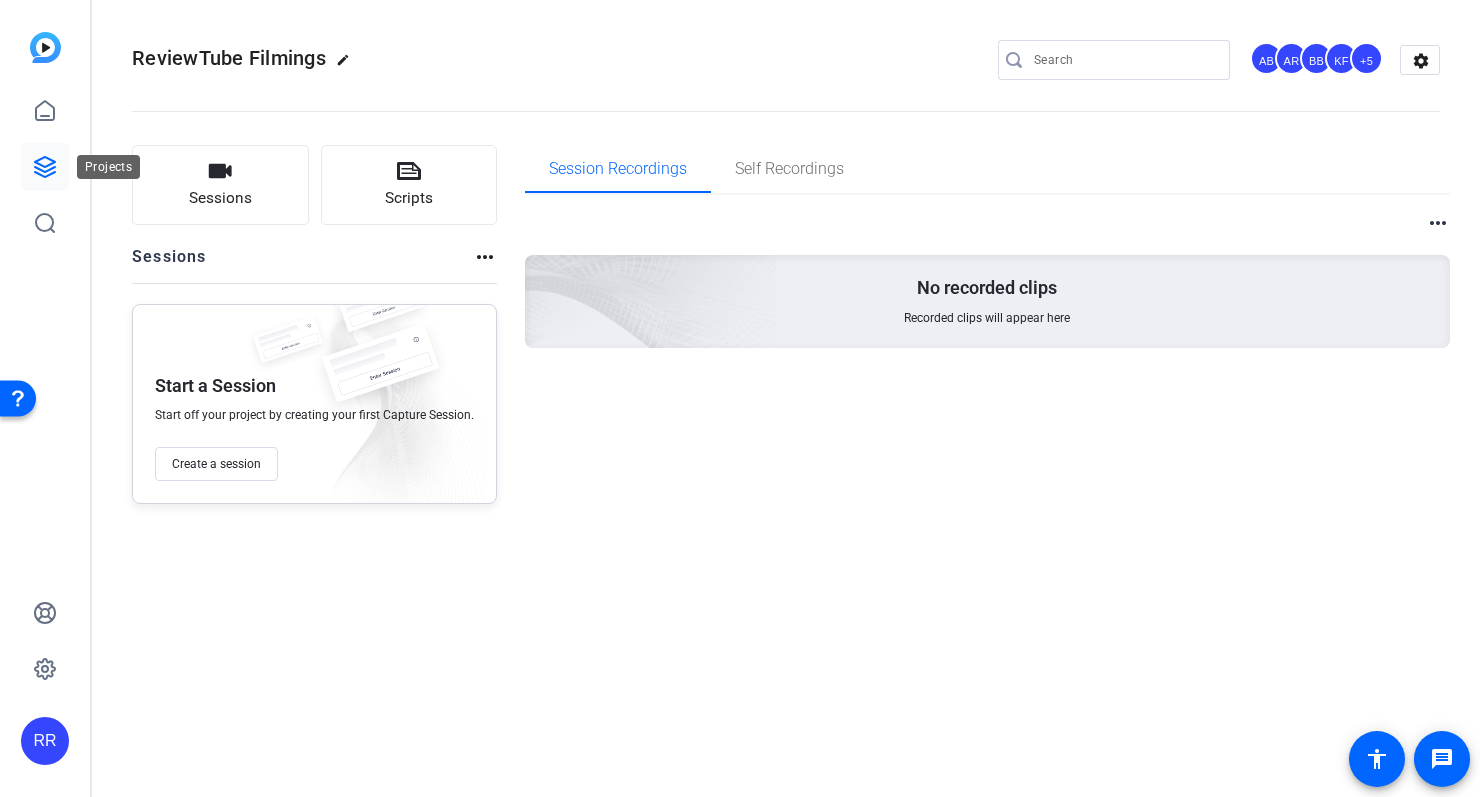 click 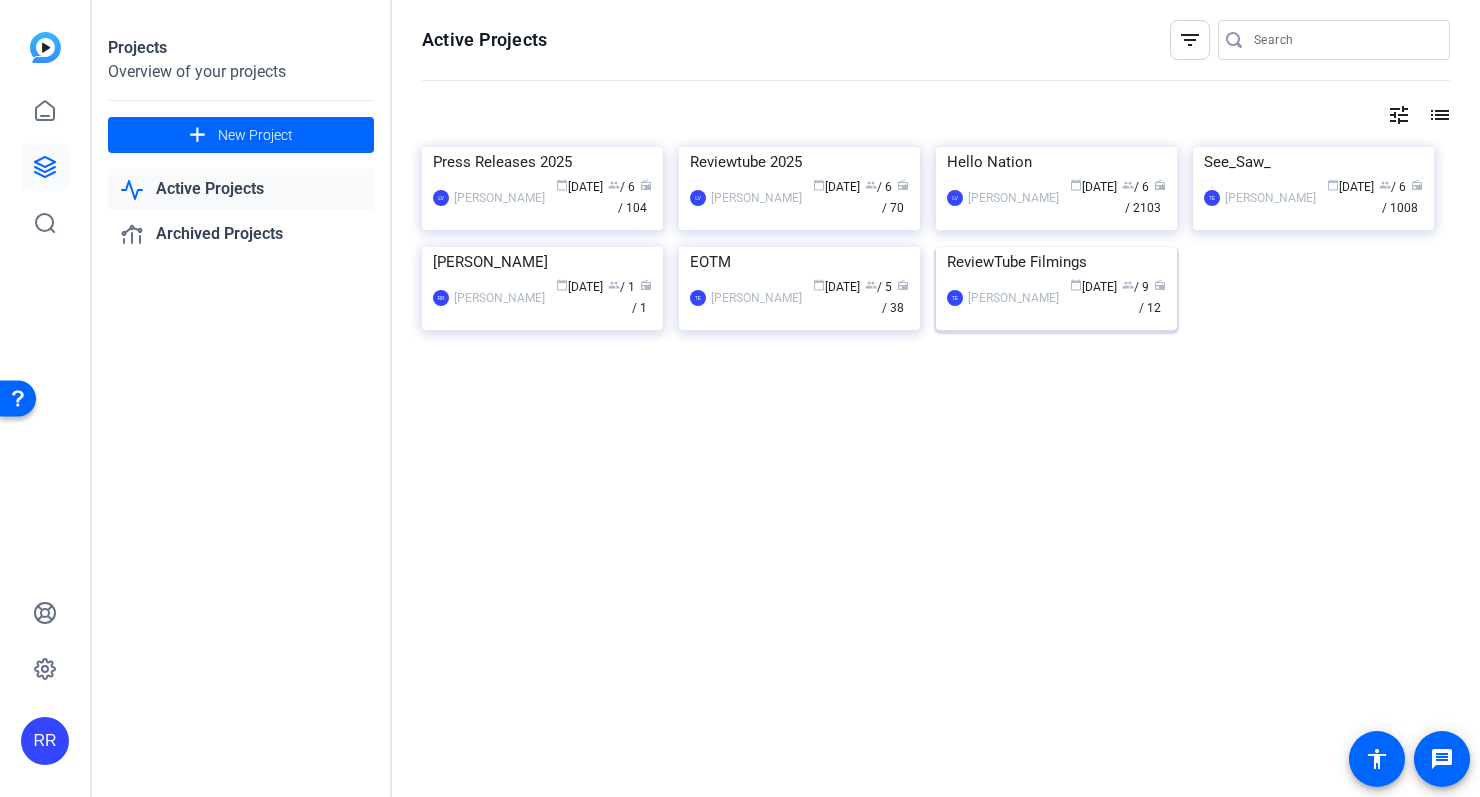 click on "calendar_today  [DATE]  group  / 9  radio  / 12" 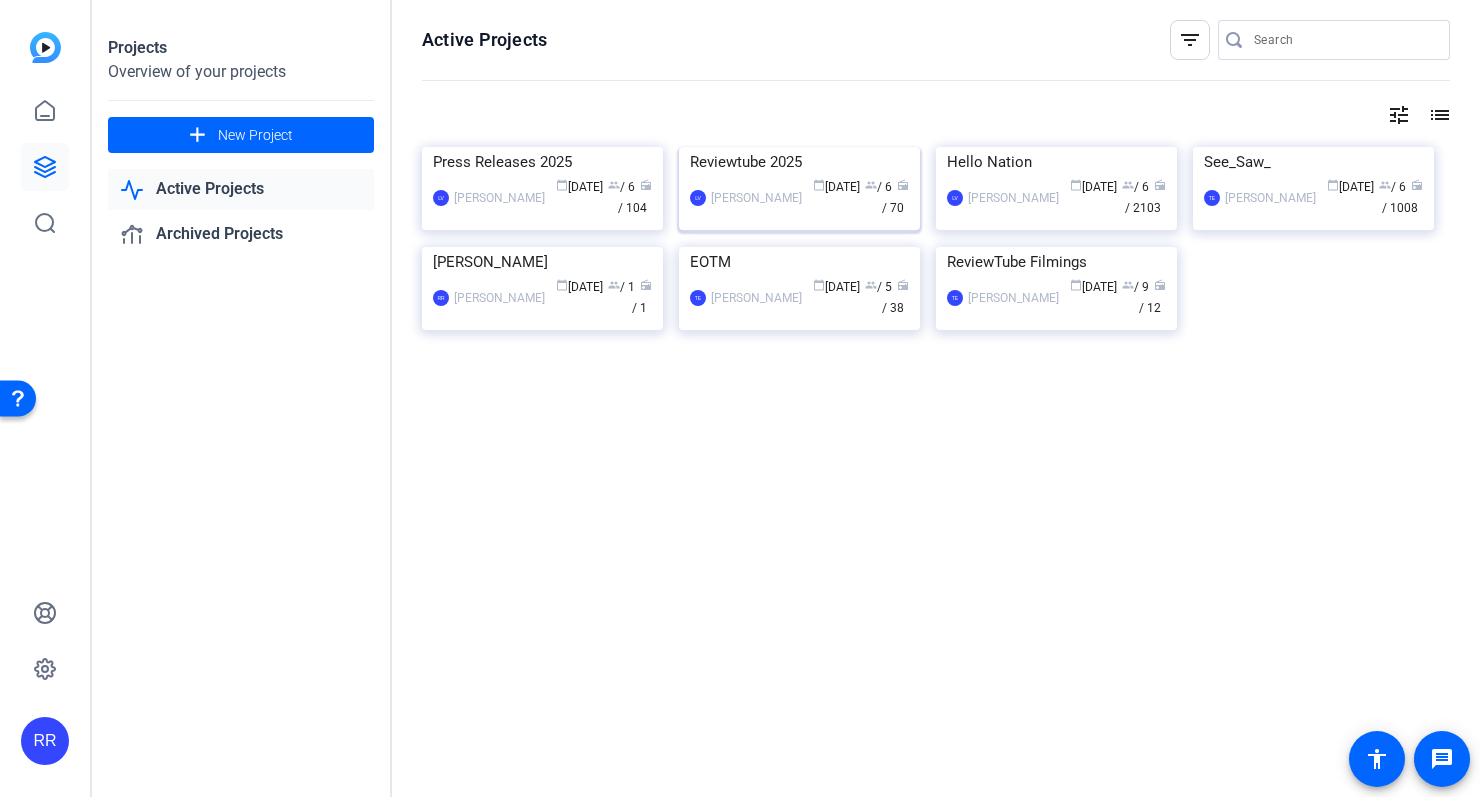 click on "Reviewtube 2025" 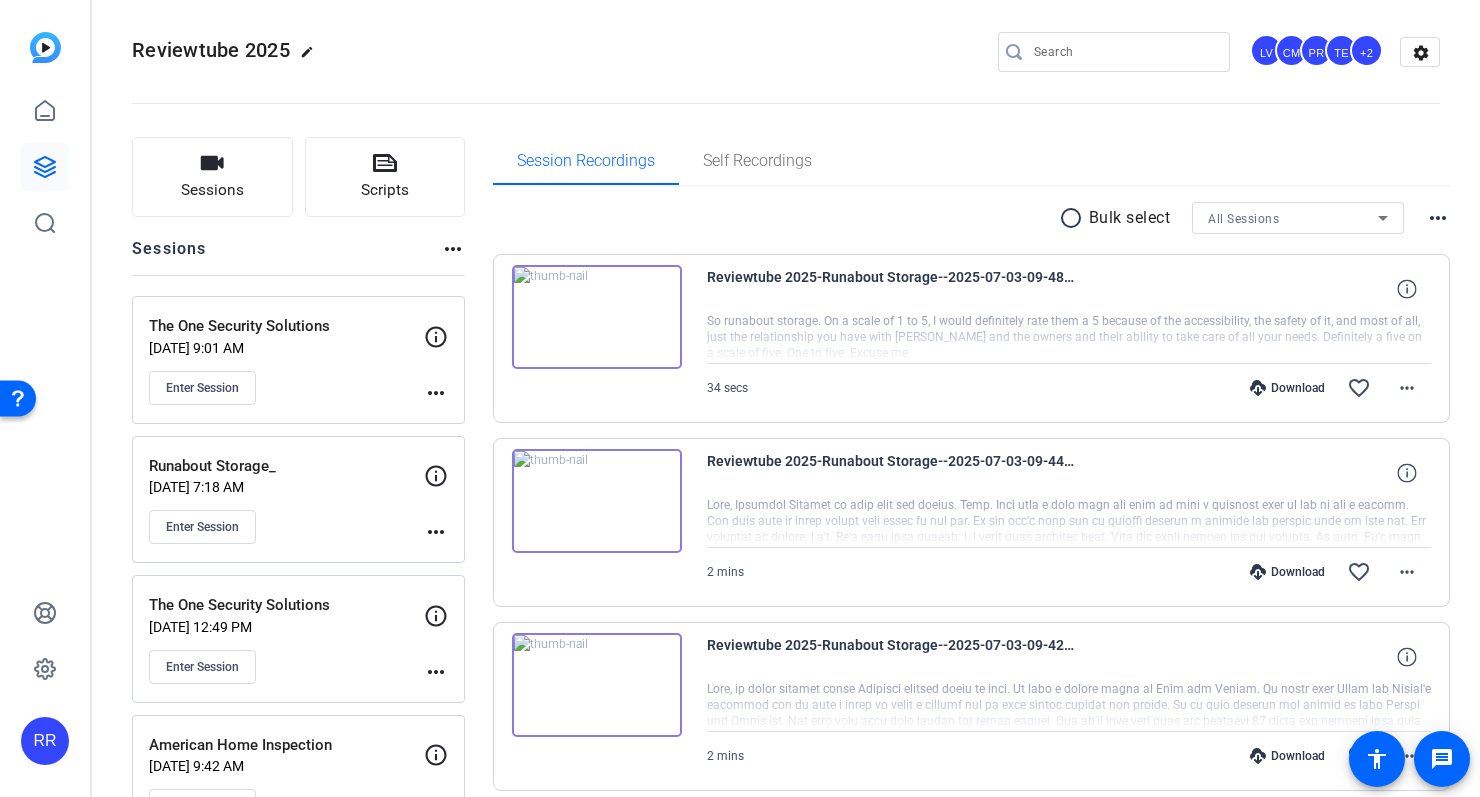 scroll, scrollTop: 0, scrollLeft: 0, axis: both 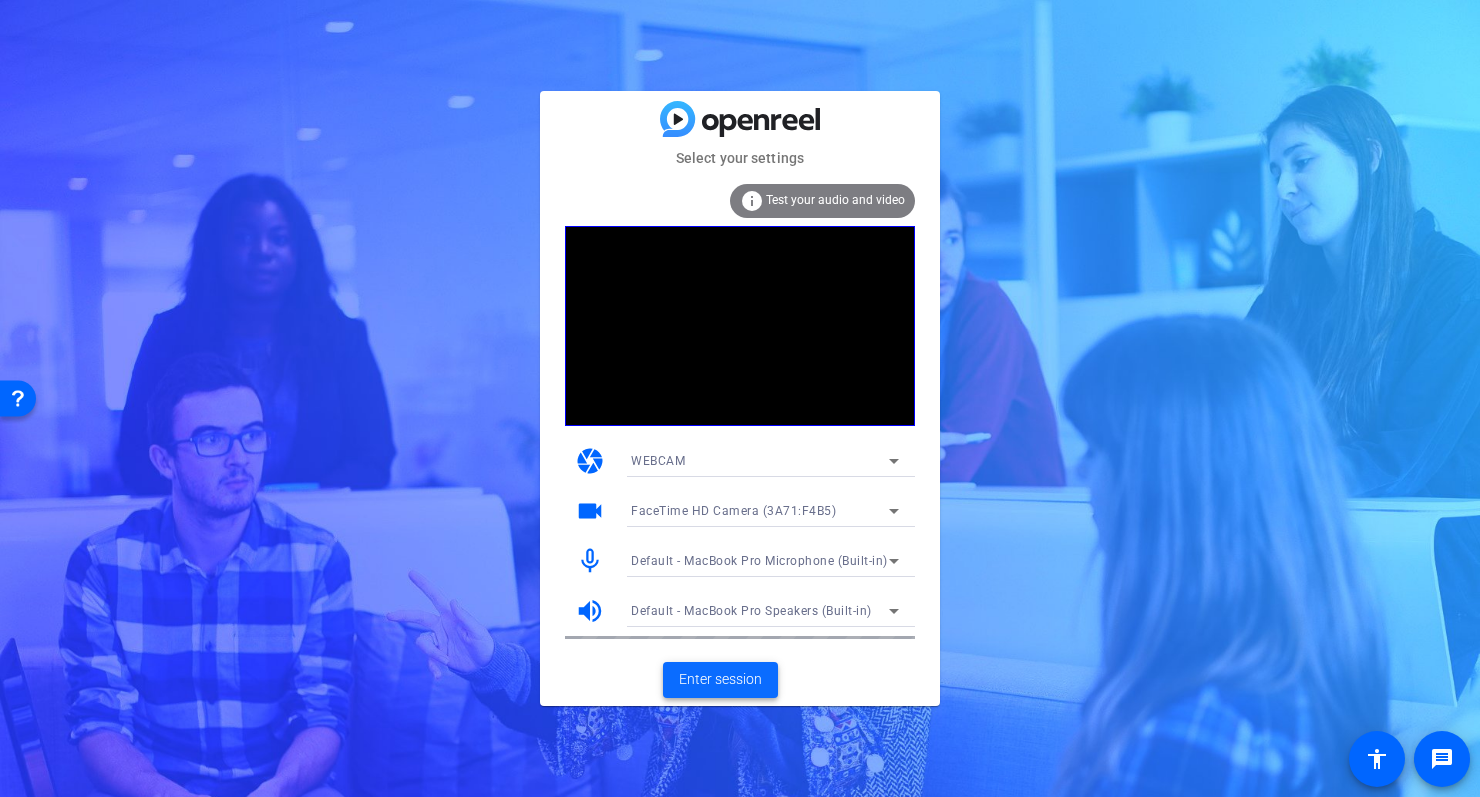 click on "Enter session" 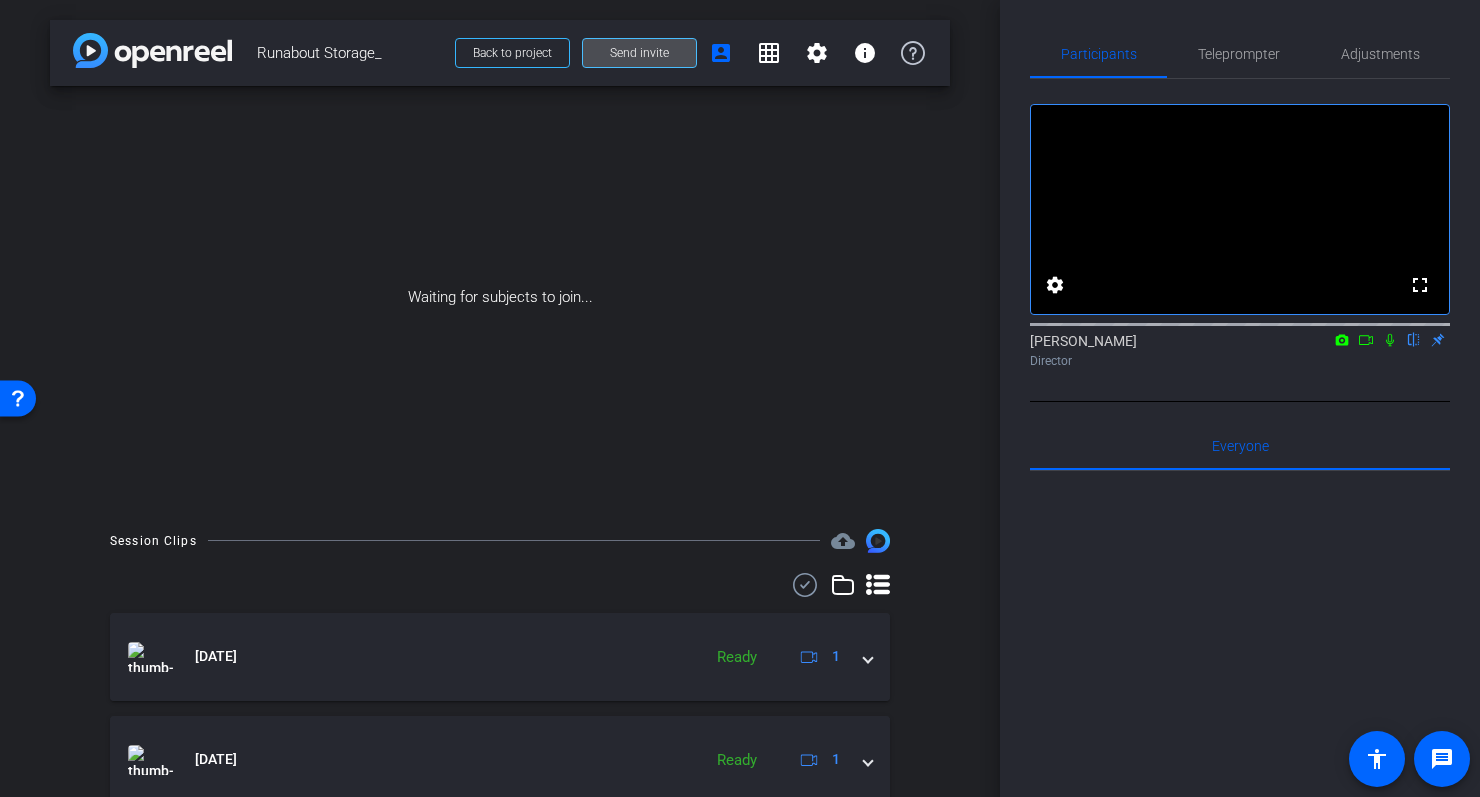 click on "Send invite" at bounding box center [639, 53] 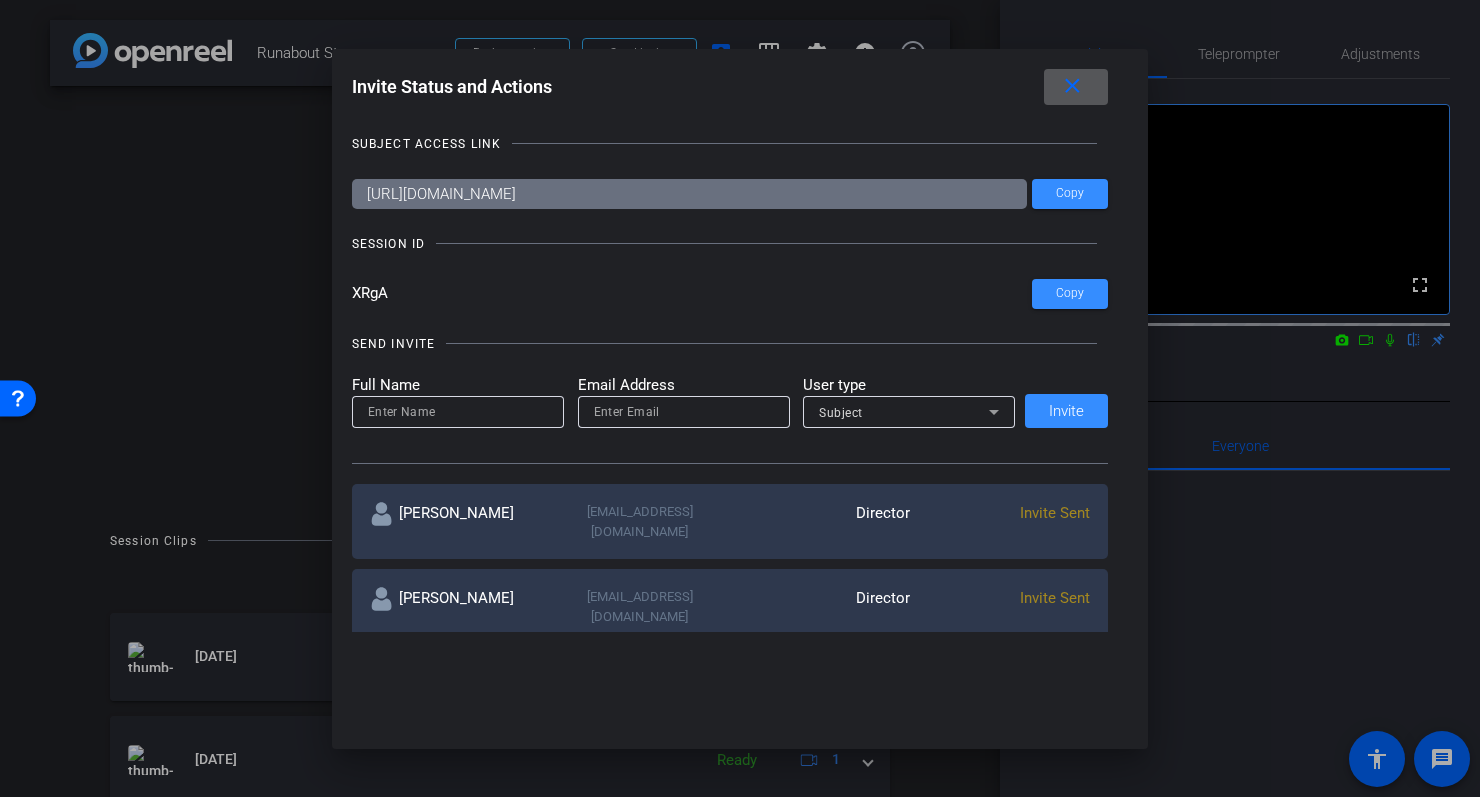 click at bounding box center (458, 412) 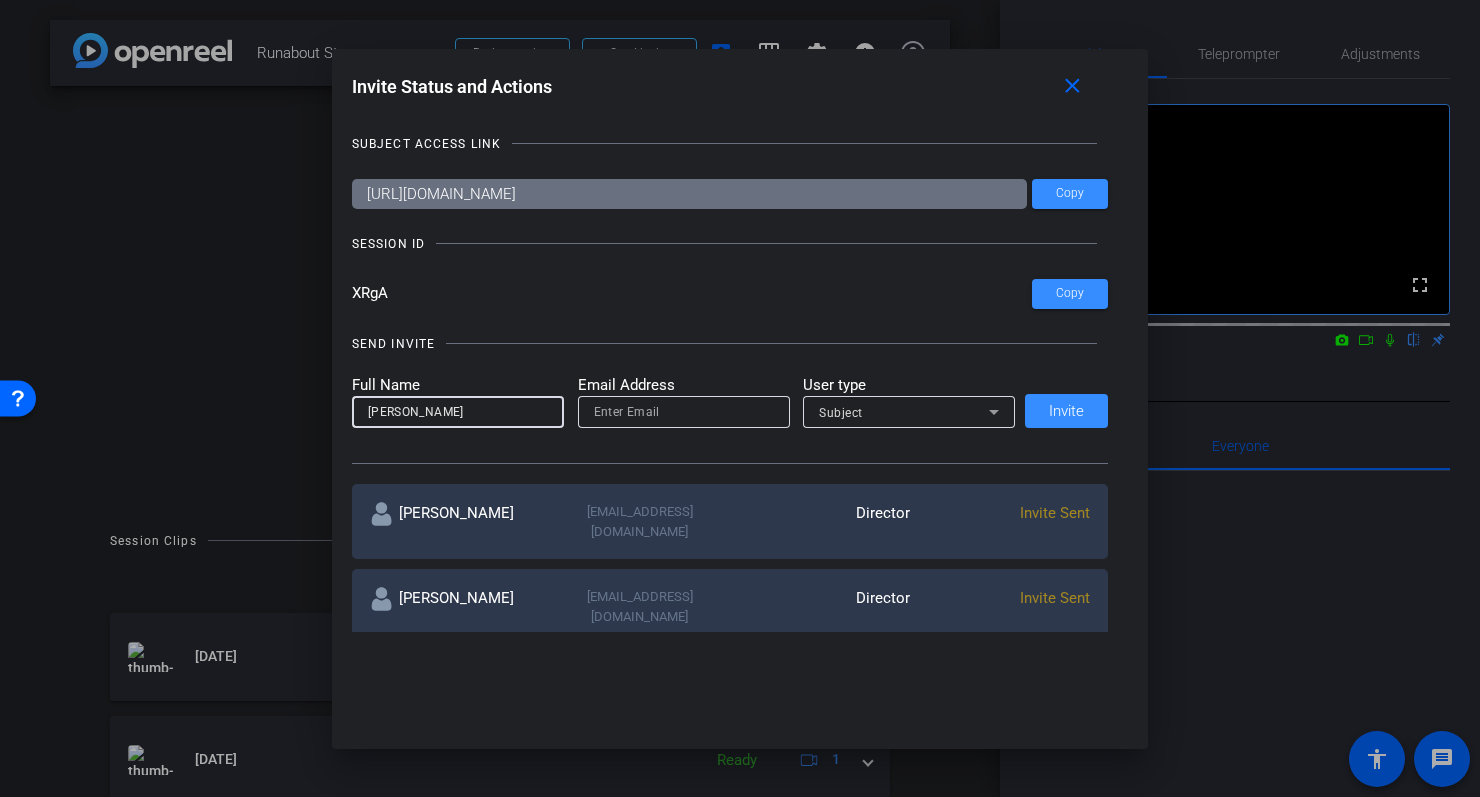 type on "Shane" 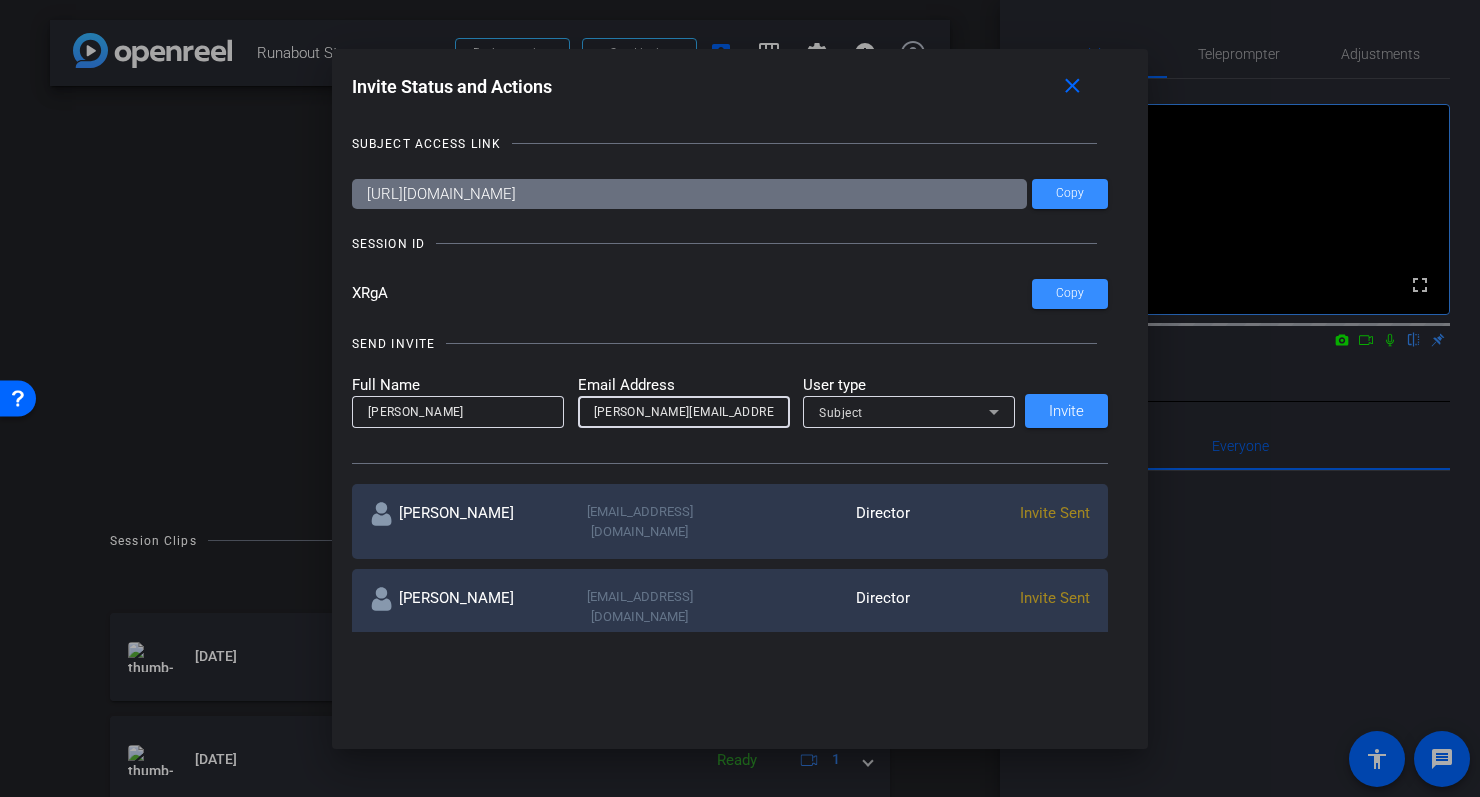 type on "Leann.Schultz@iclud.com" 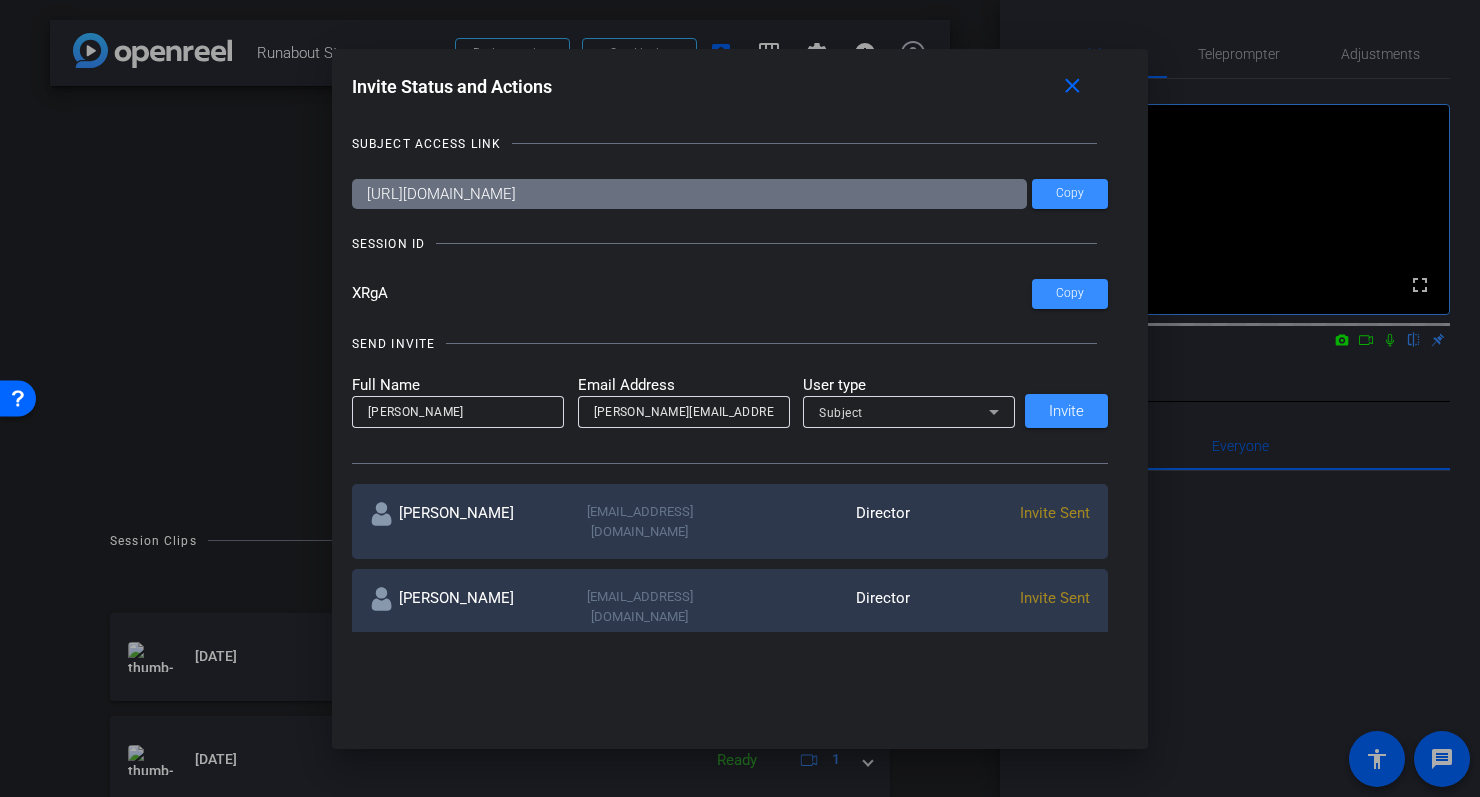 drag, startPoint x: 731, startPoint y: 192, endPoint x: 769, endPoint y: 193, distance: 38.013157 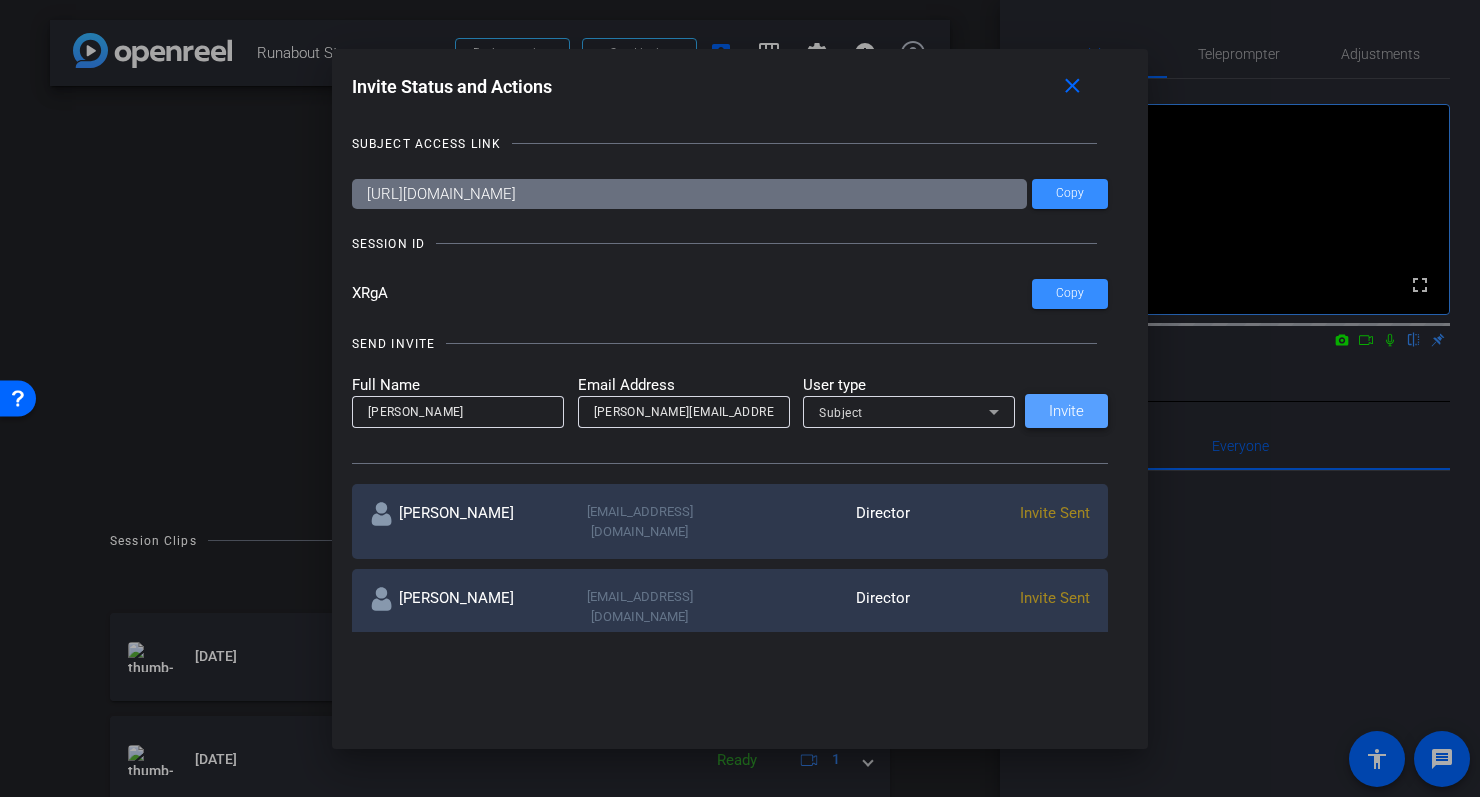 click on "Invite" at bounding box center [1066, 411] 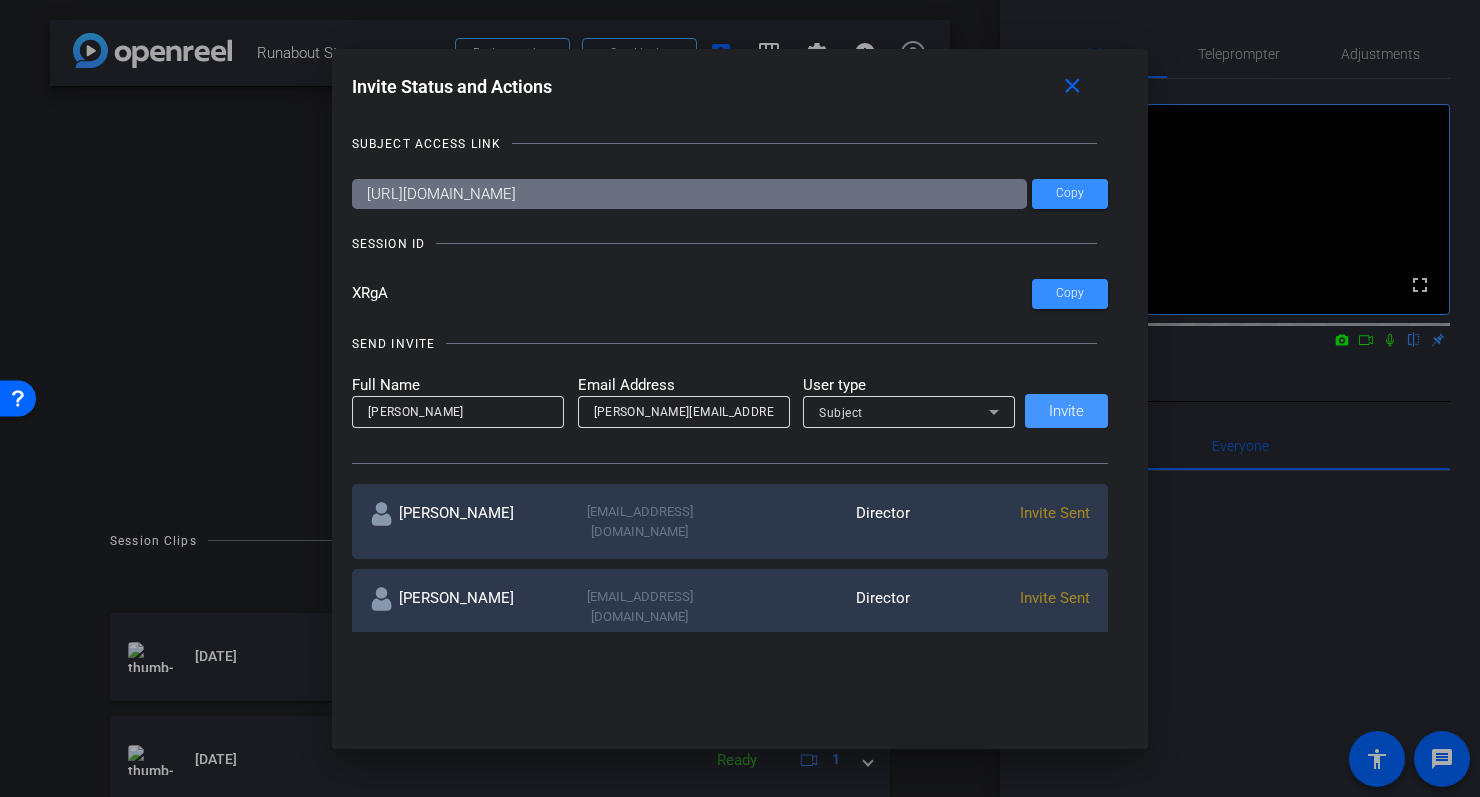 type 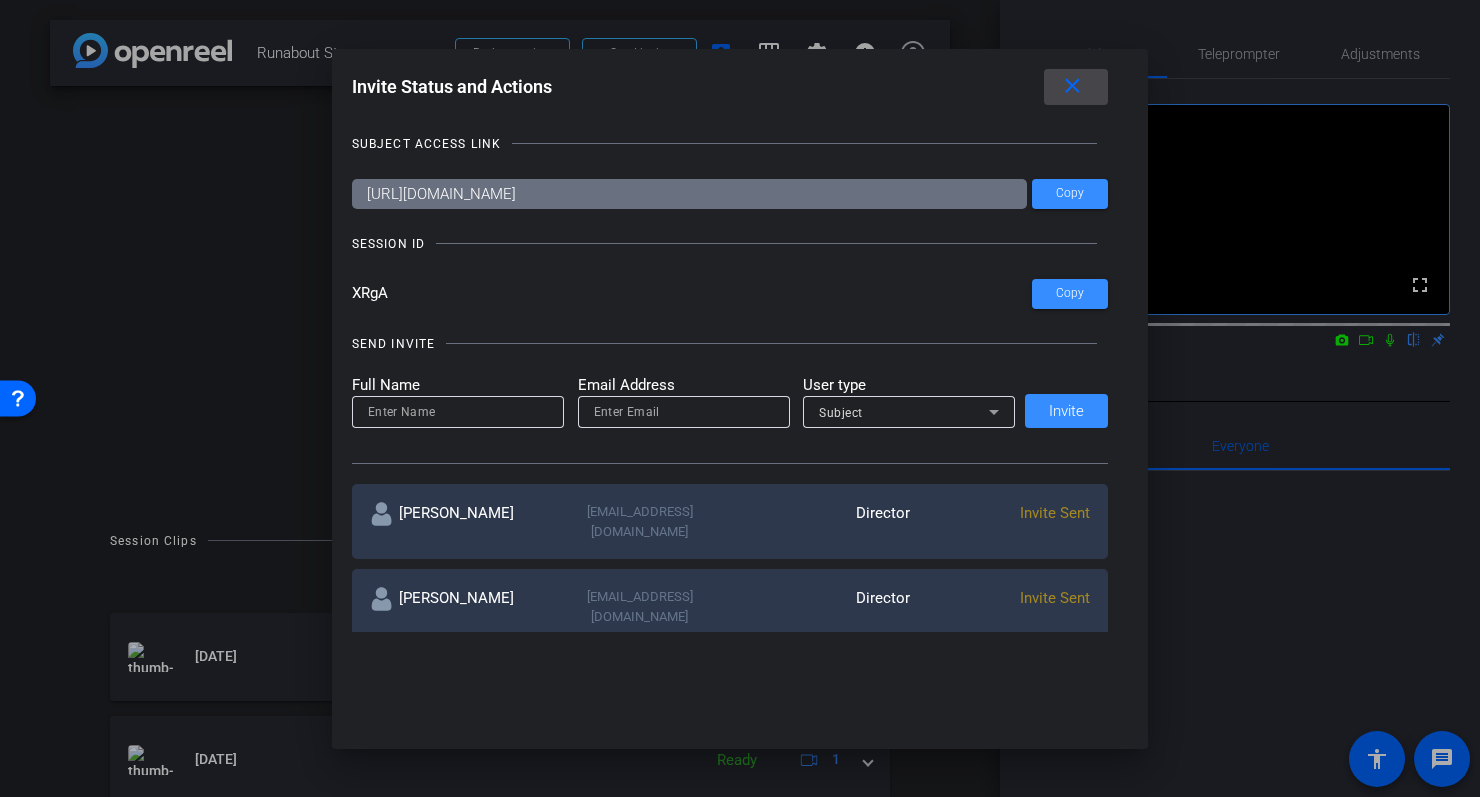 click on "close" at bounding box center [1072, 86] 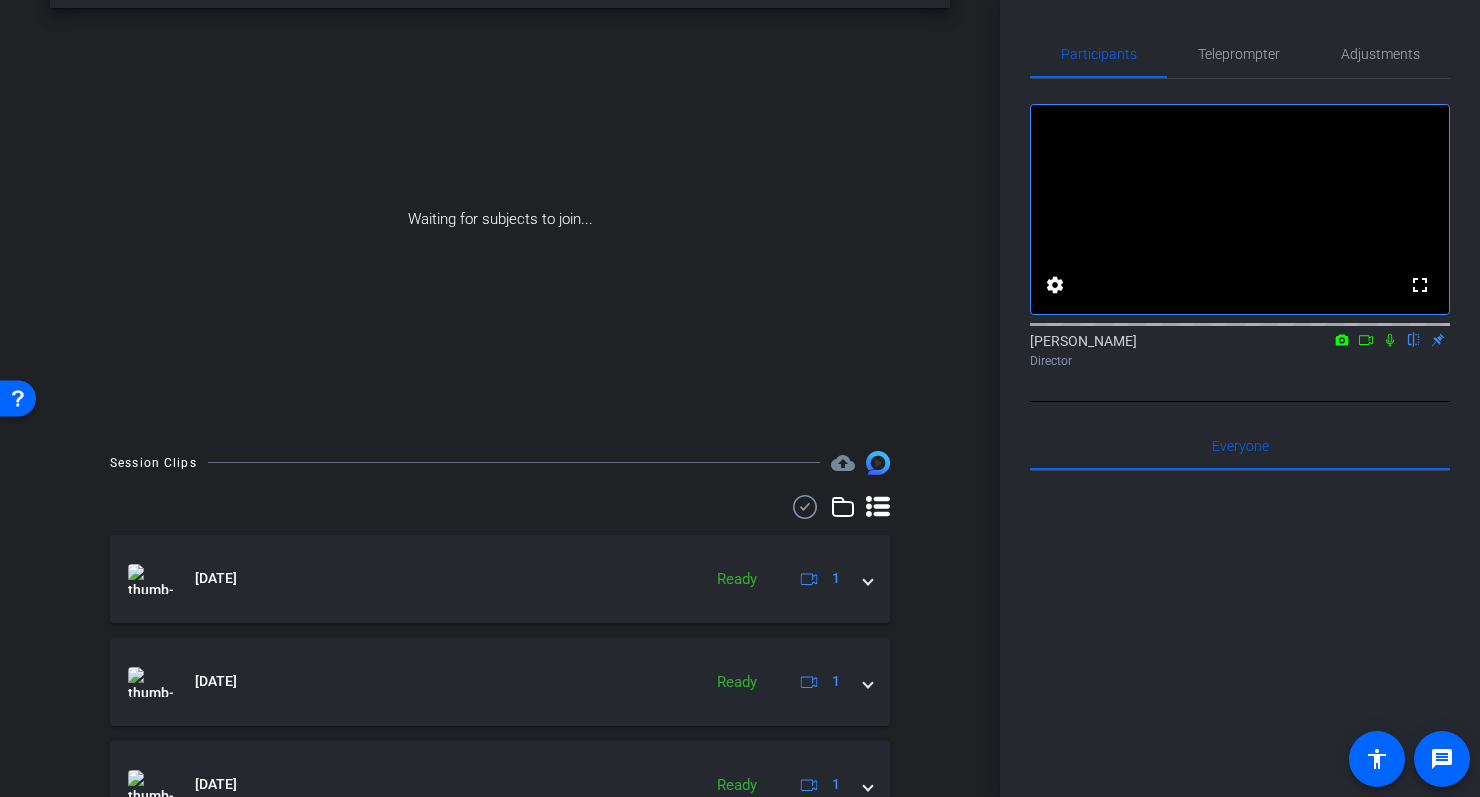 scroll, scrollTop: 0, scrollLeft: 0, axis: both 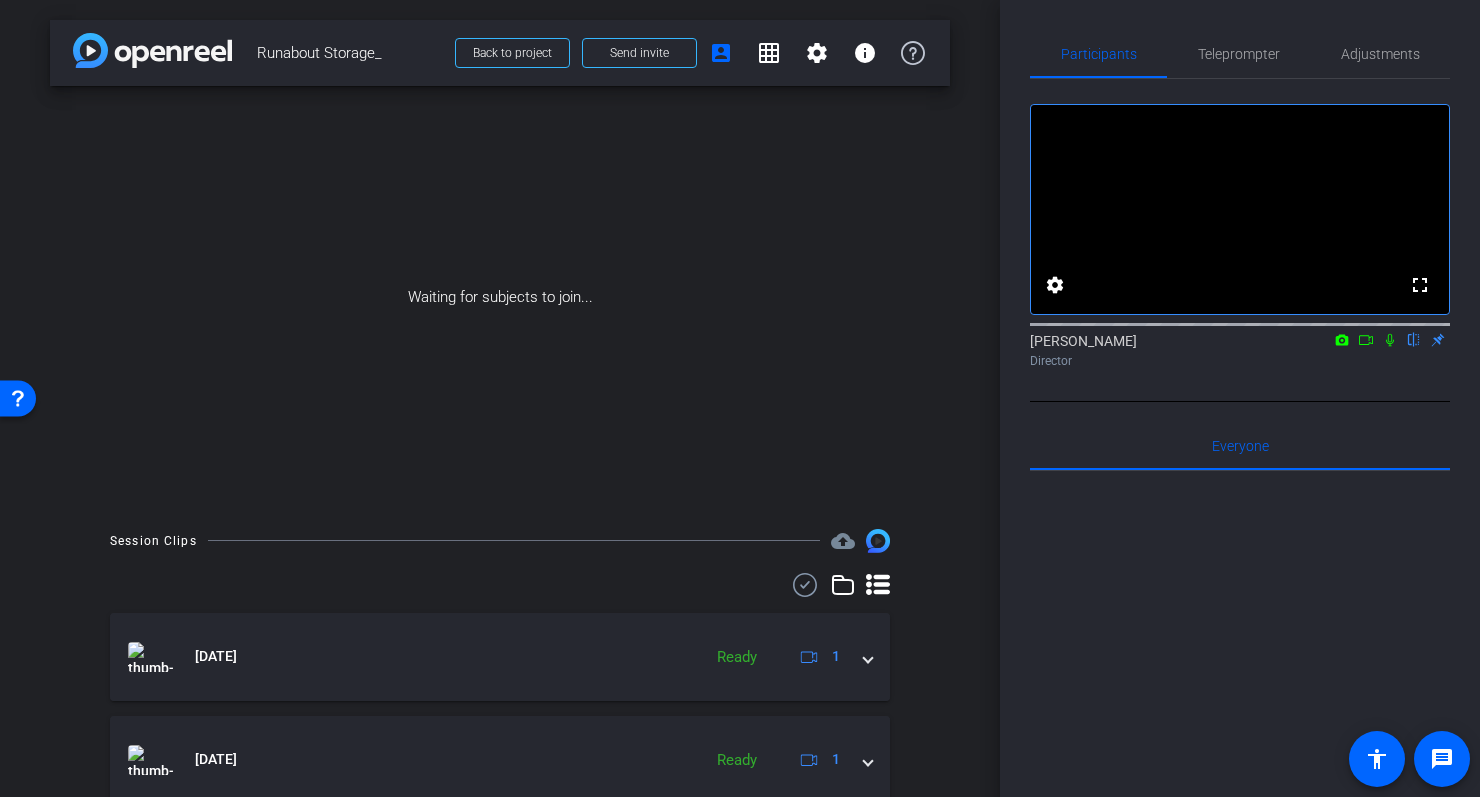 click on "arrow_back  Runabout Storage_   Back to project   Send invite  account_box grid_on settings info
Waiting for subjects to join...  Session Clips   cloud_upload
Jul 3, 2025   Ready
1   Jul 3, 2025   Ready
1   Jul 3, 2025   Ready
1   Jul 3, 2025   Ready
1  Items per page:  10  1 – 4 of 4" at bounding box center [500, 398] 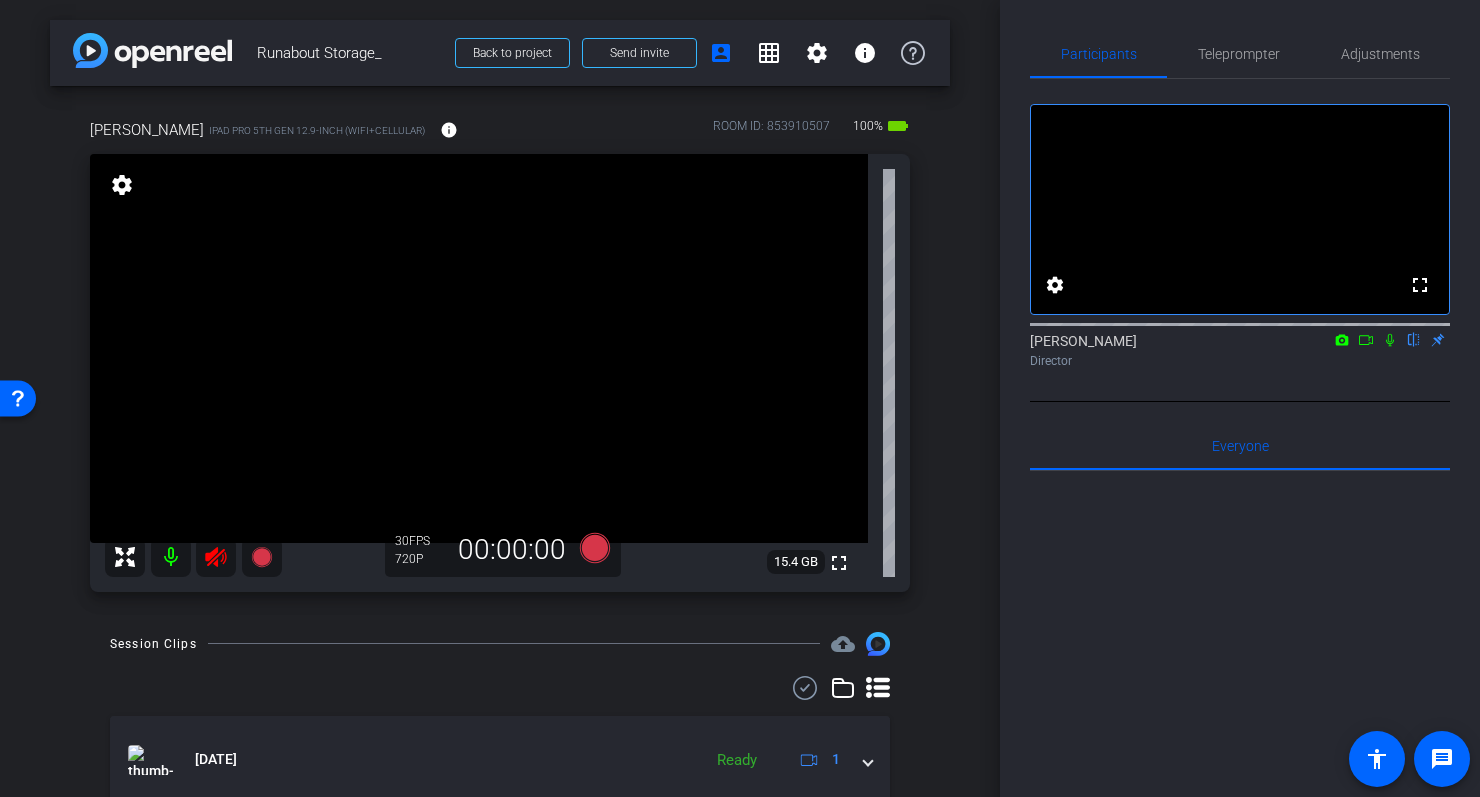 click 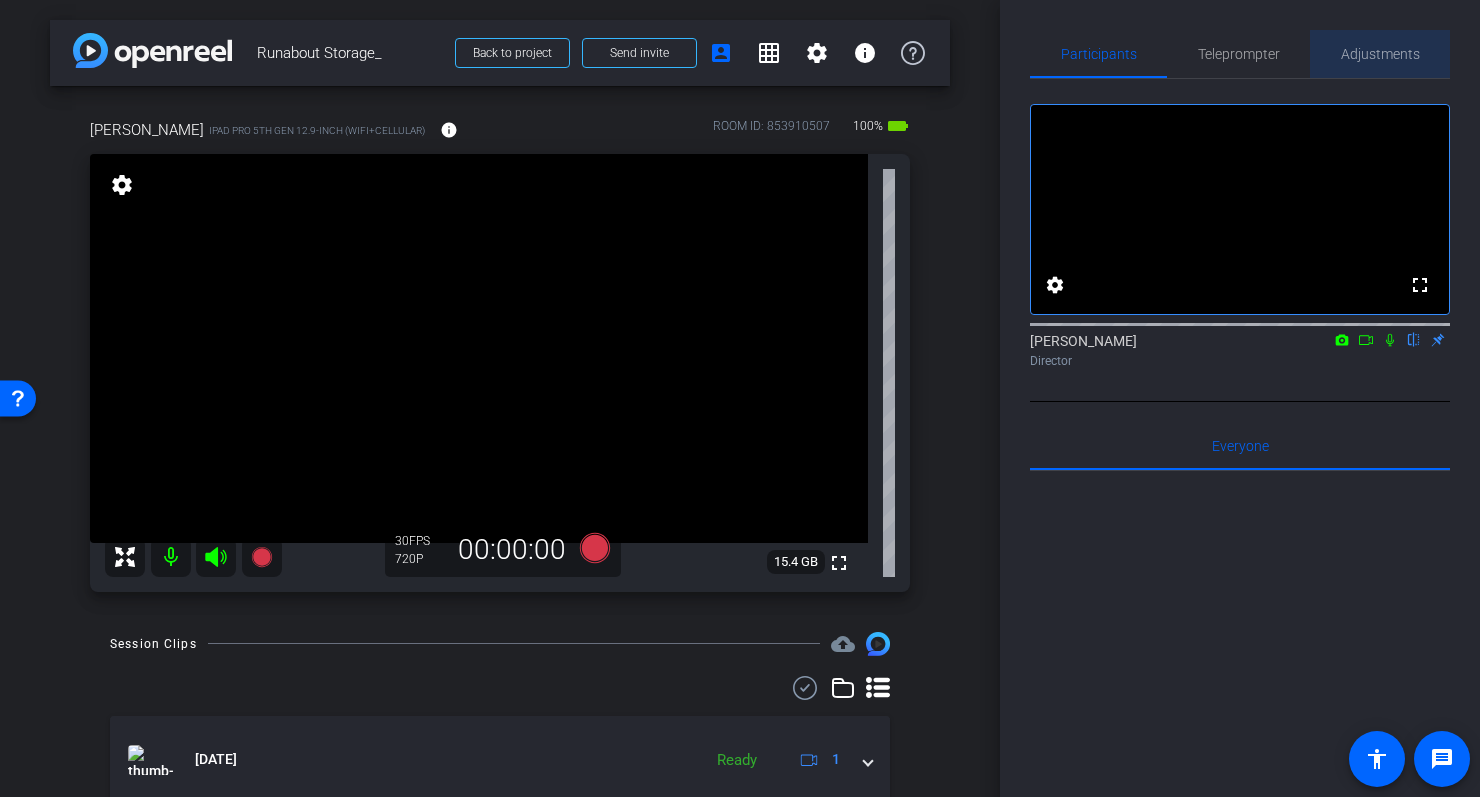 click on "Adjustments" at bounding box center [1380, 54] 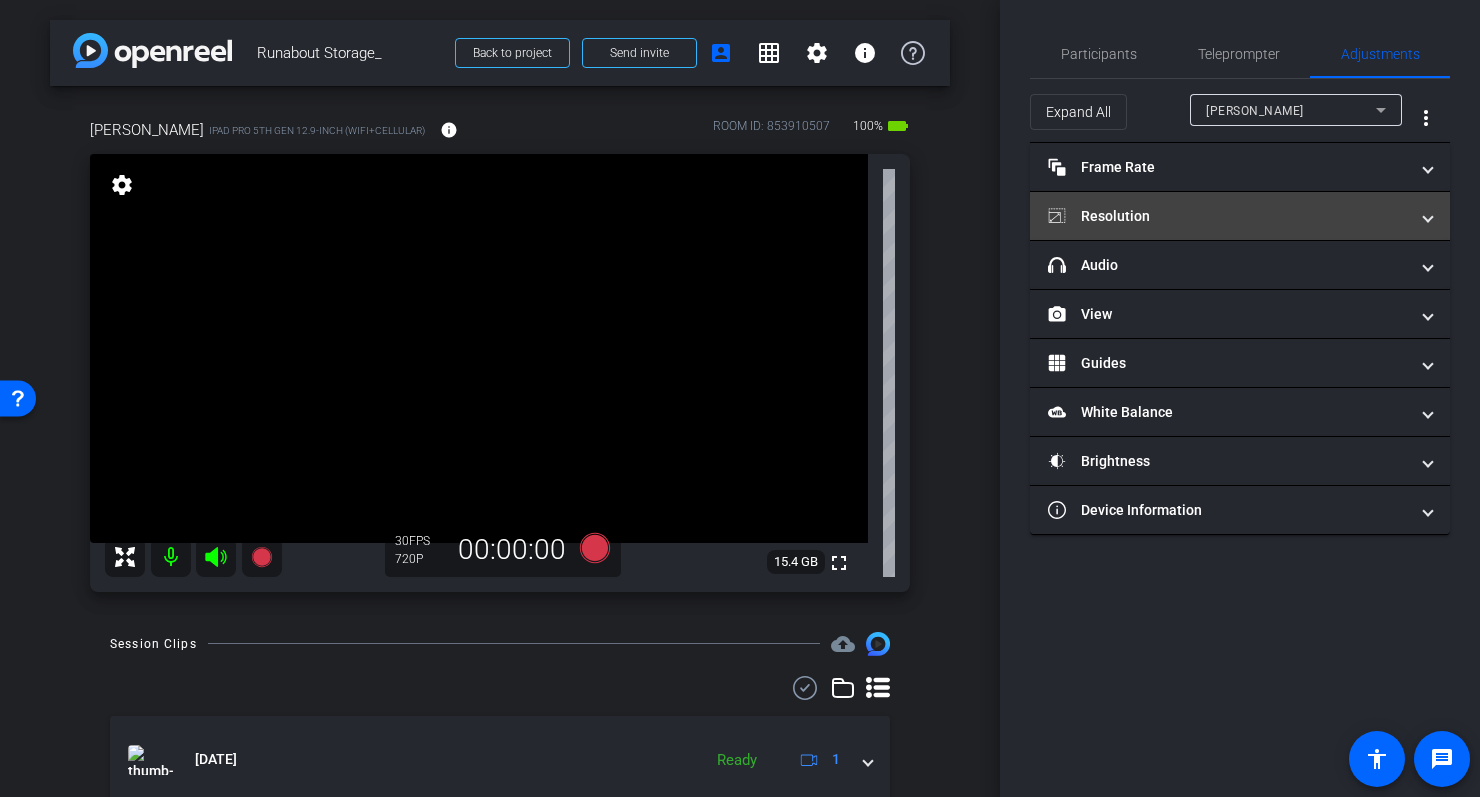 click on "Resolution" at bounding box center [1228, 216] 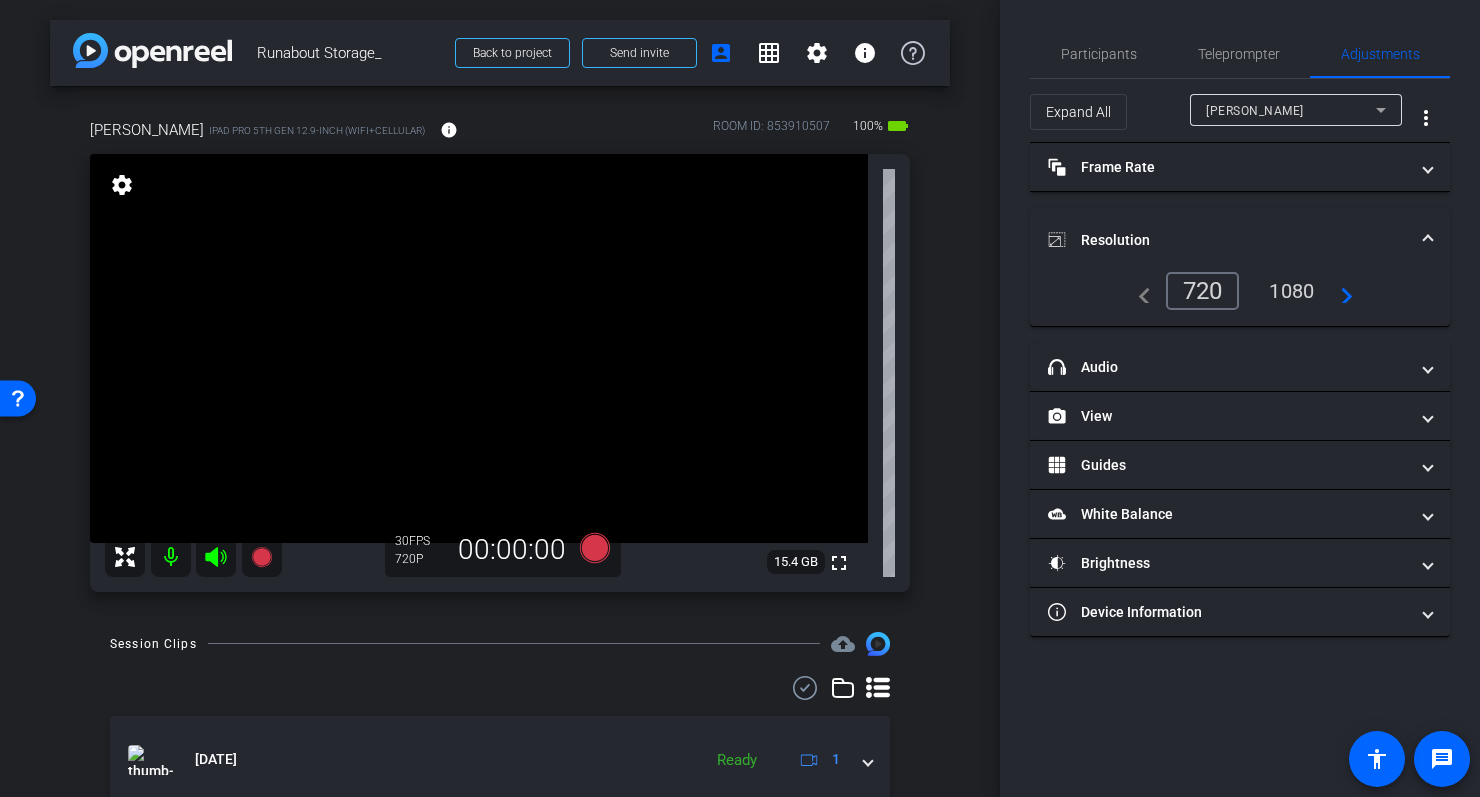 click on "1080" at bounding box center (1291, 291) 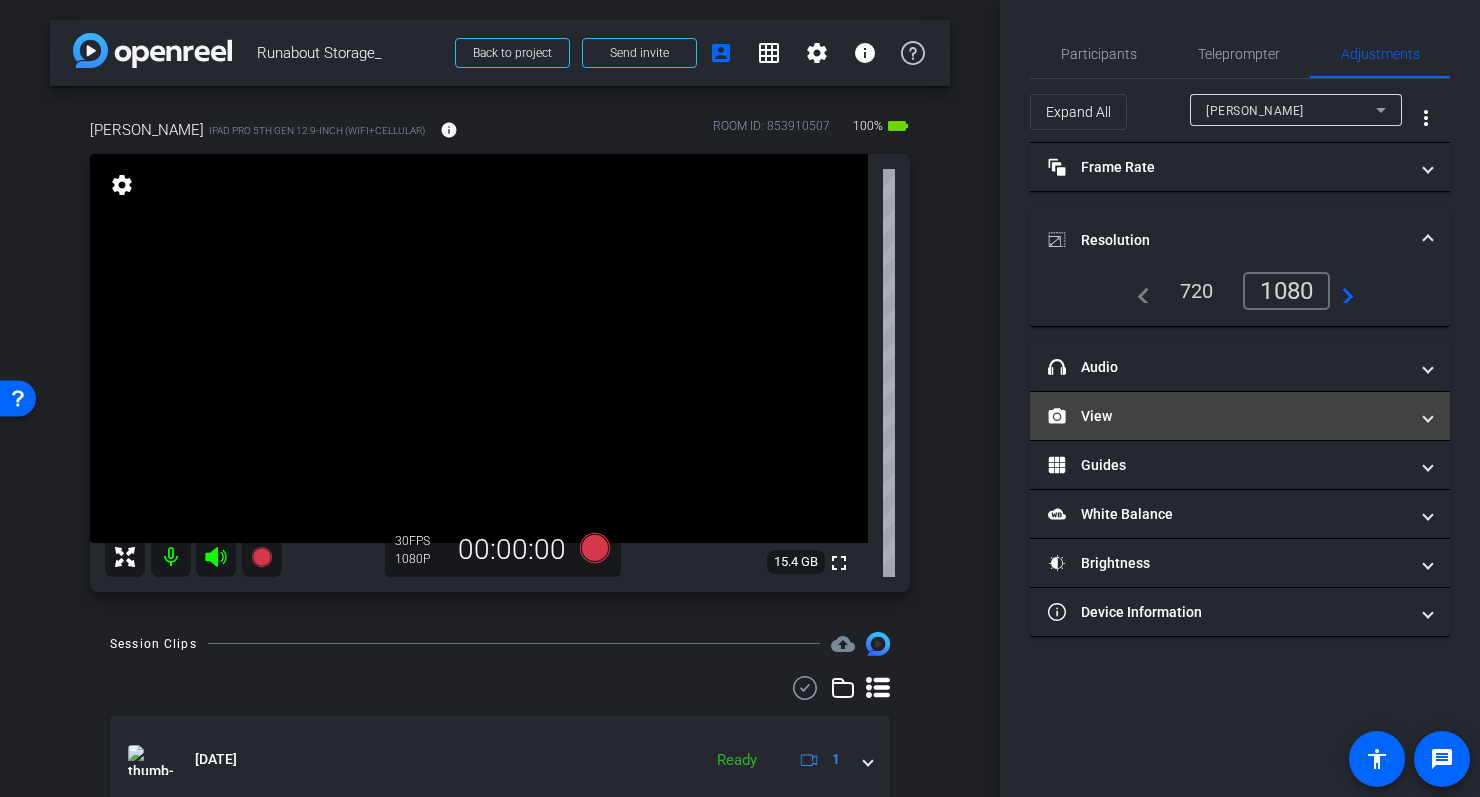 click on "View" at bounding box center (1228, 416) 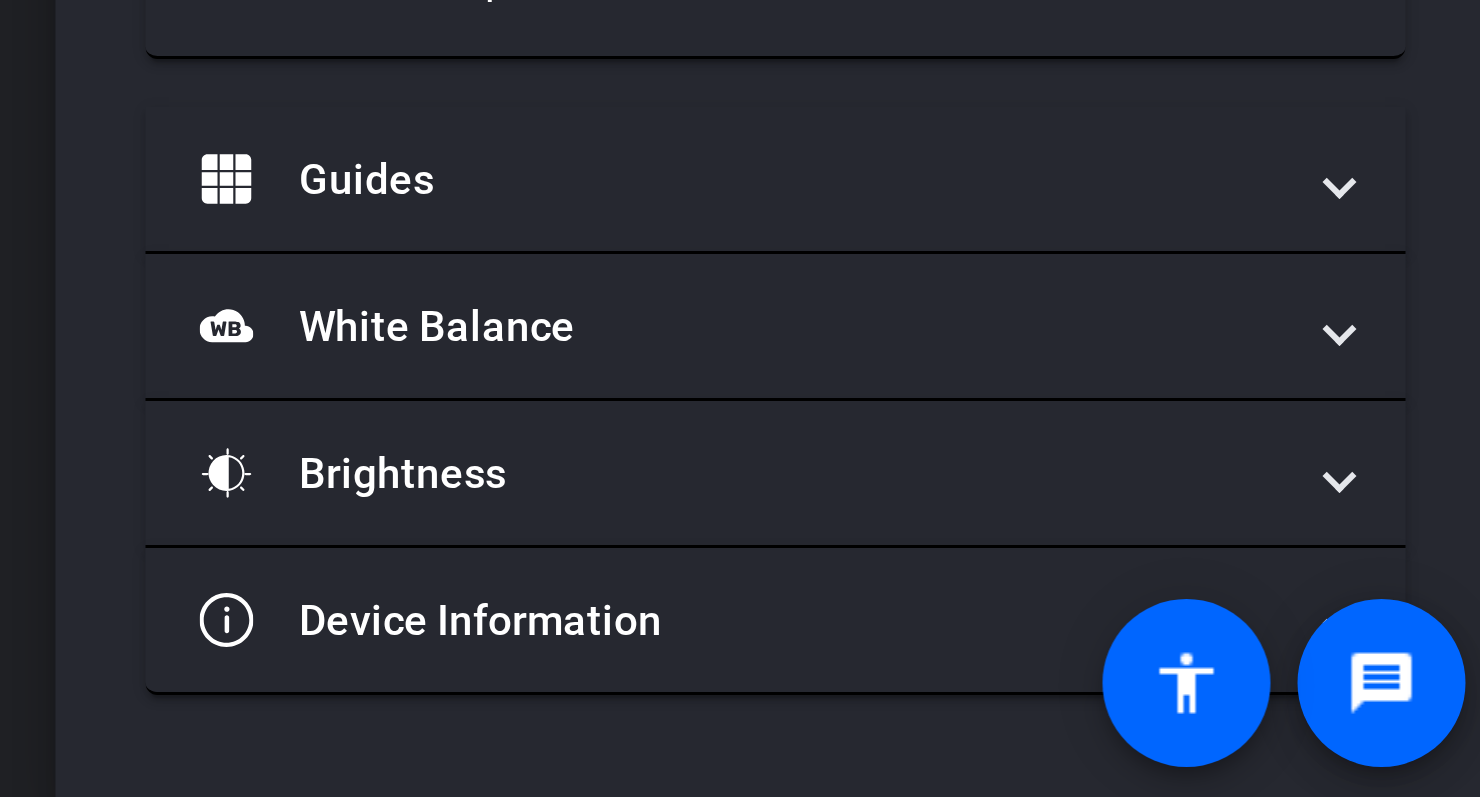 scroll, scrollTop: 0, scrollLeft: 0, axis: both 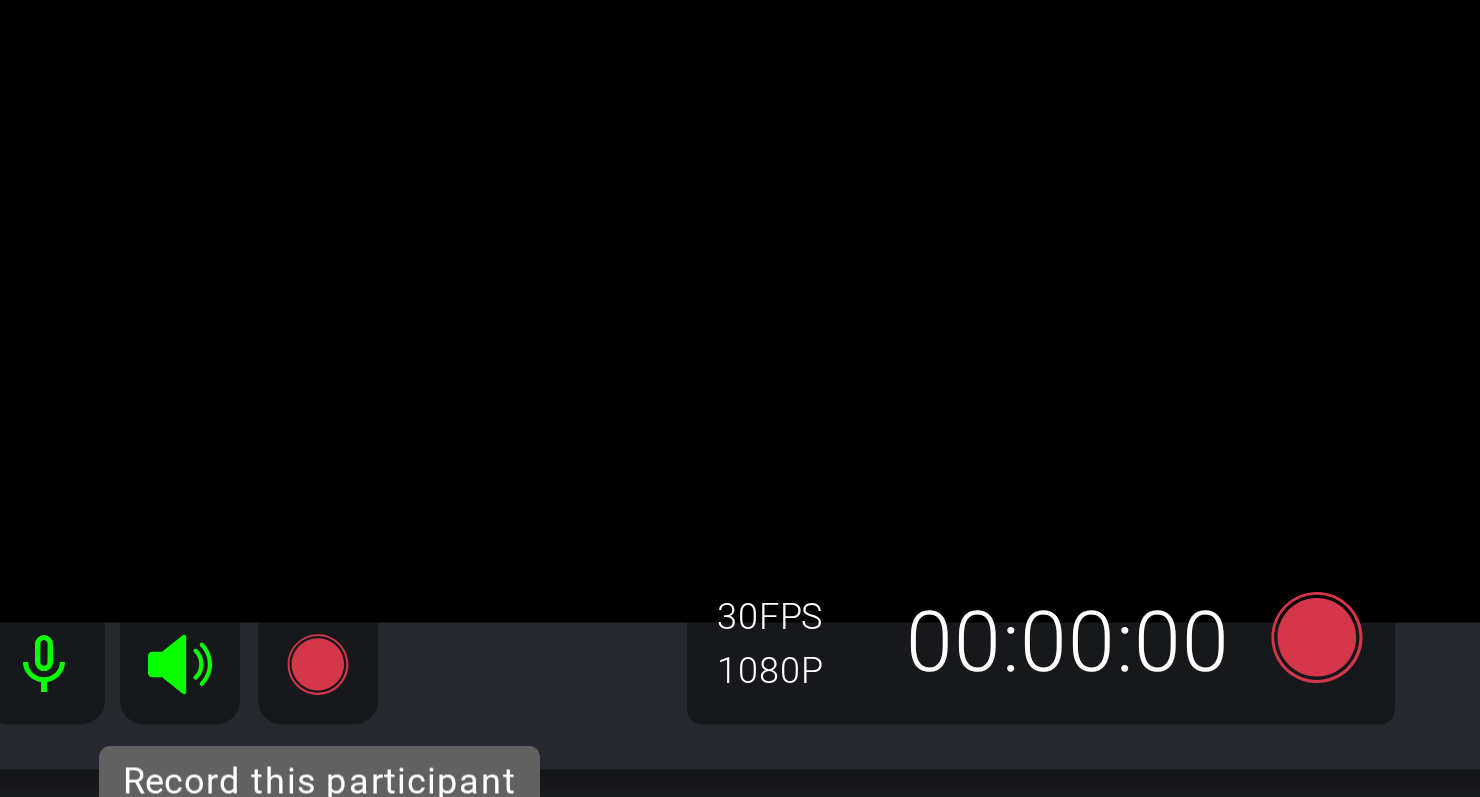 click 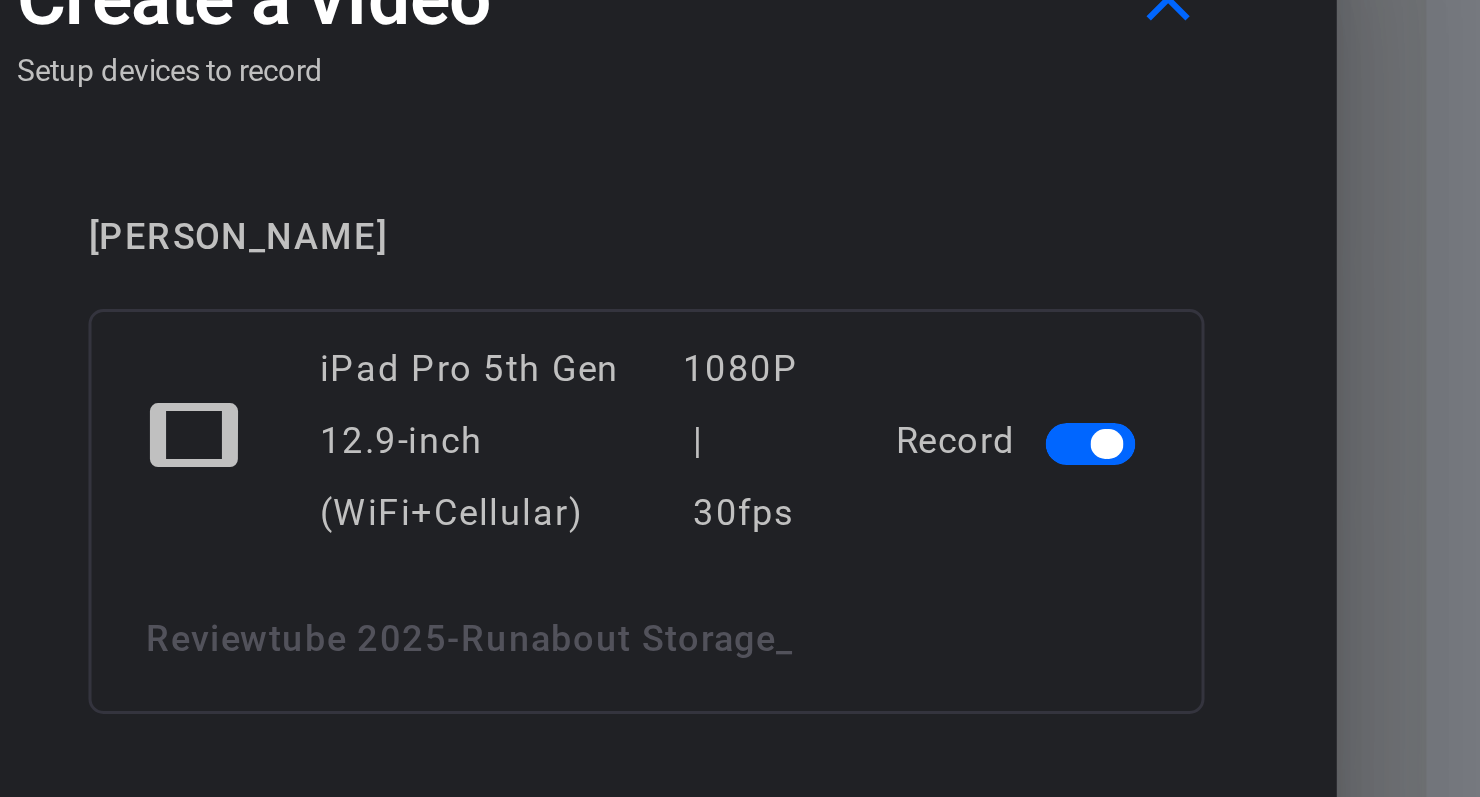 click at bounding box center (893, 400) 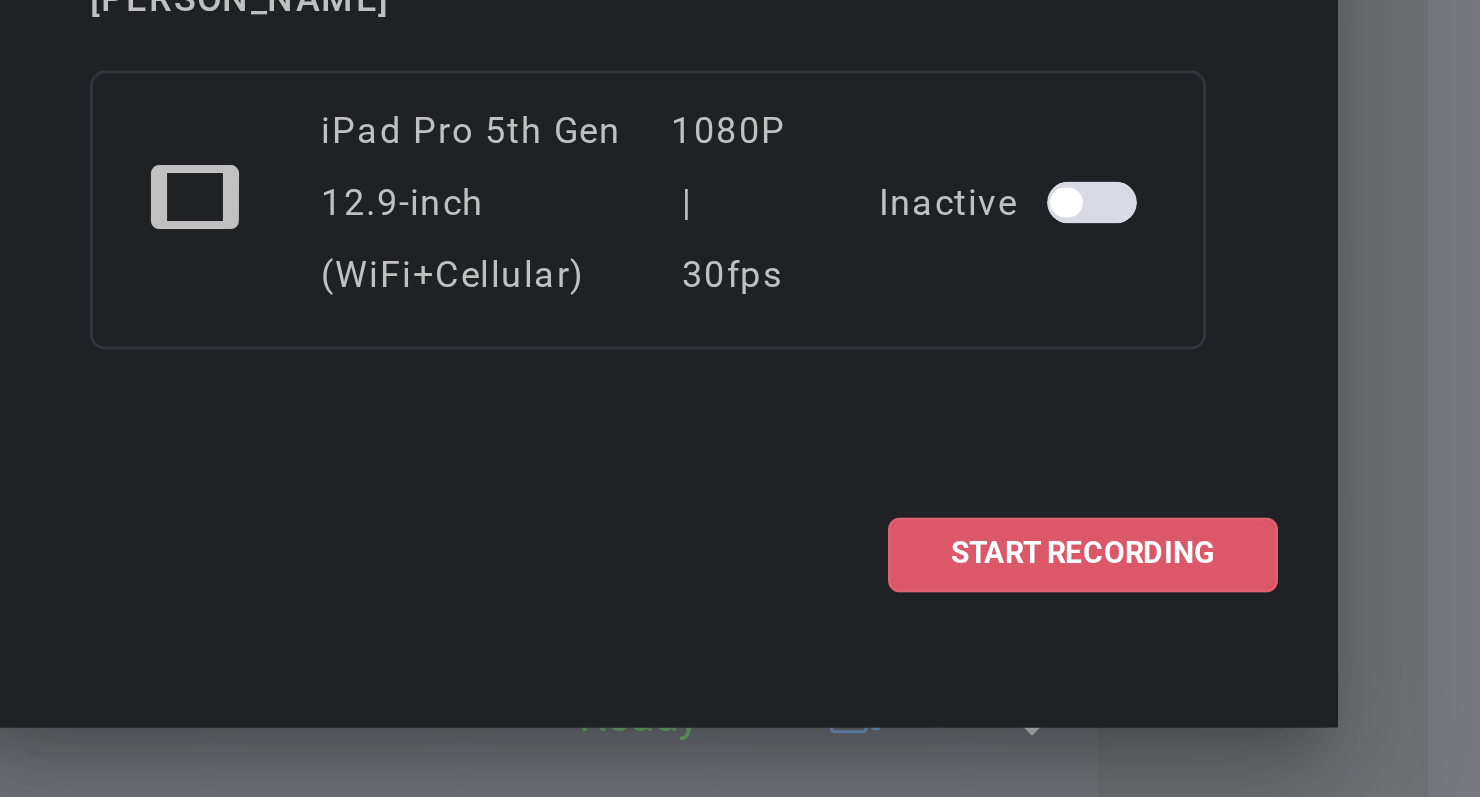 click on "START RECORDING" at bounding box center [885, 521] 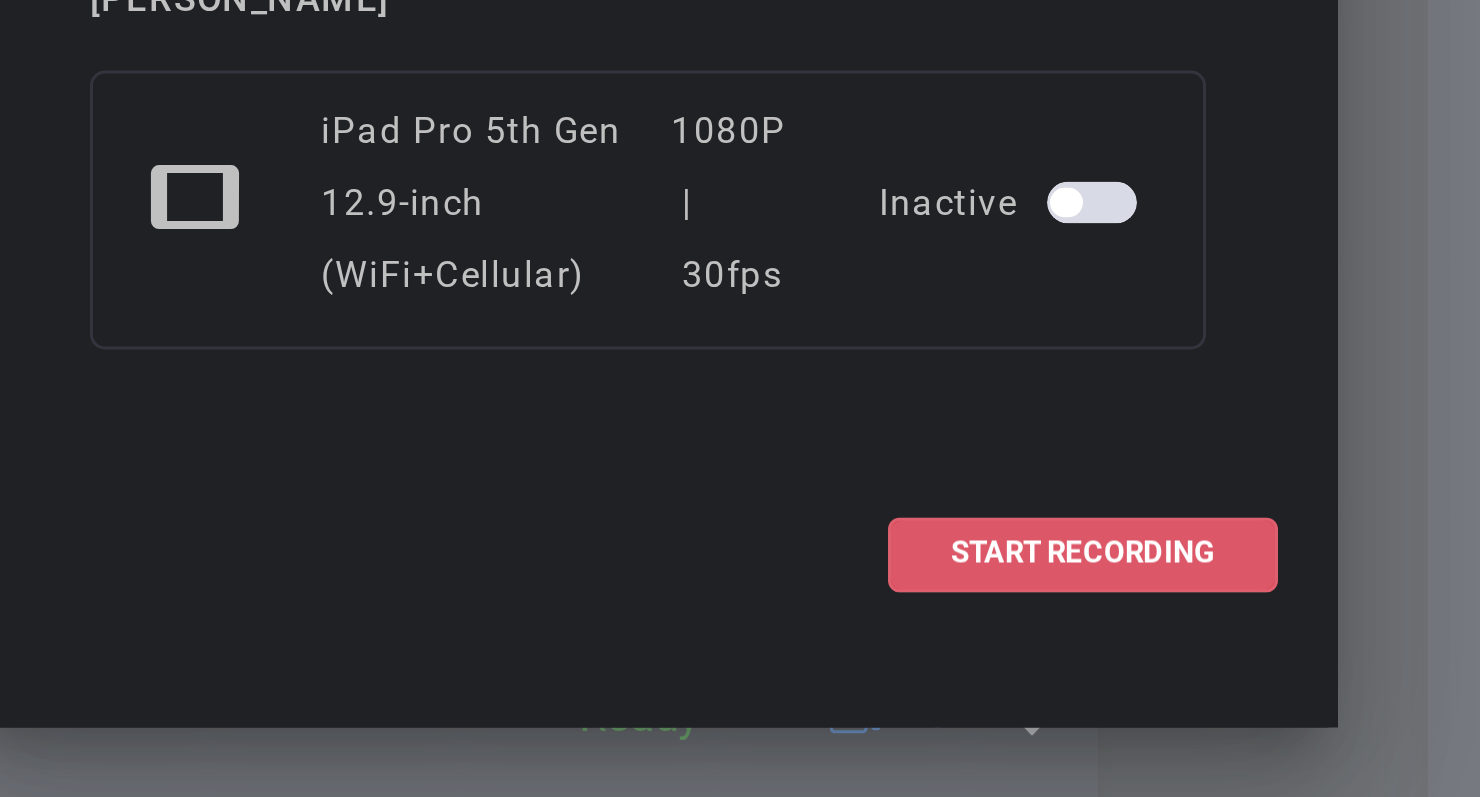click on "START RECORDING" at bounding box center [885, 521] 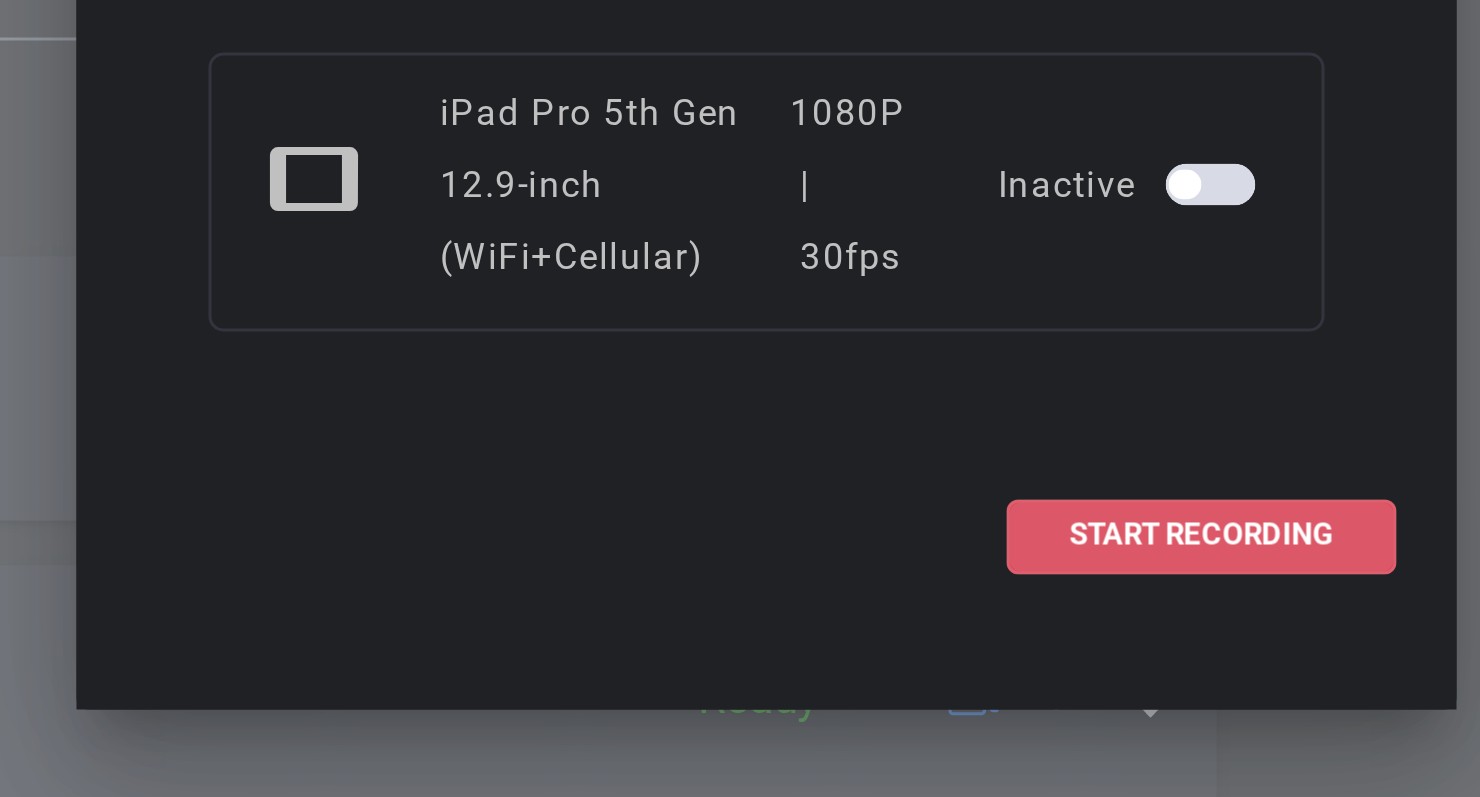 click at bounding box center [885, 521] 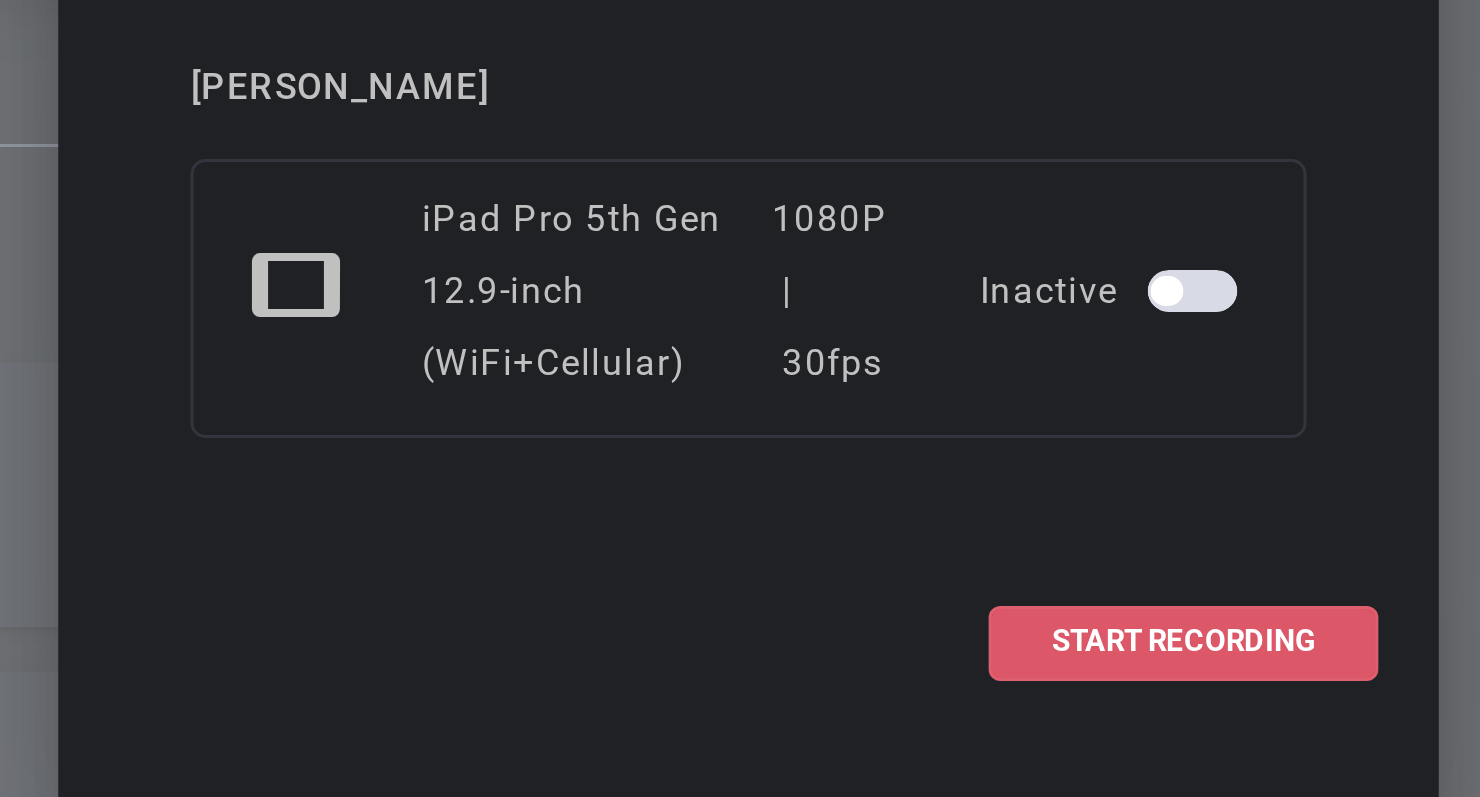 click at bounding box center (885, 521) 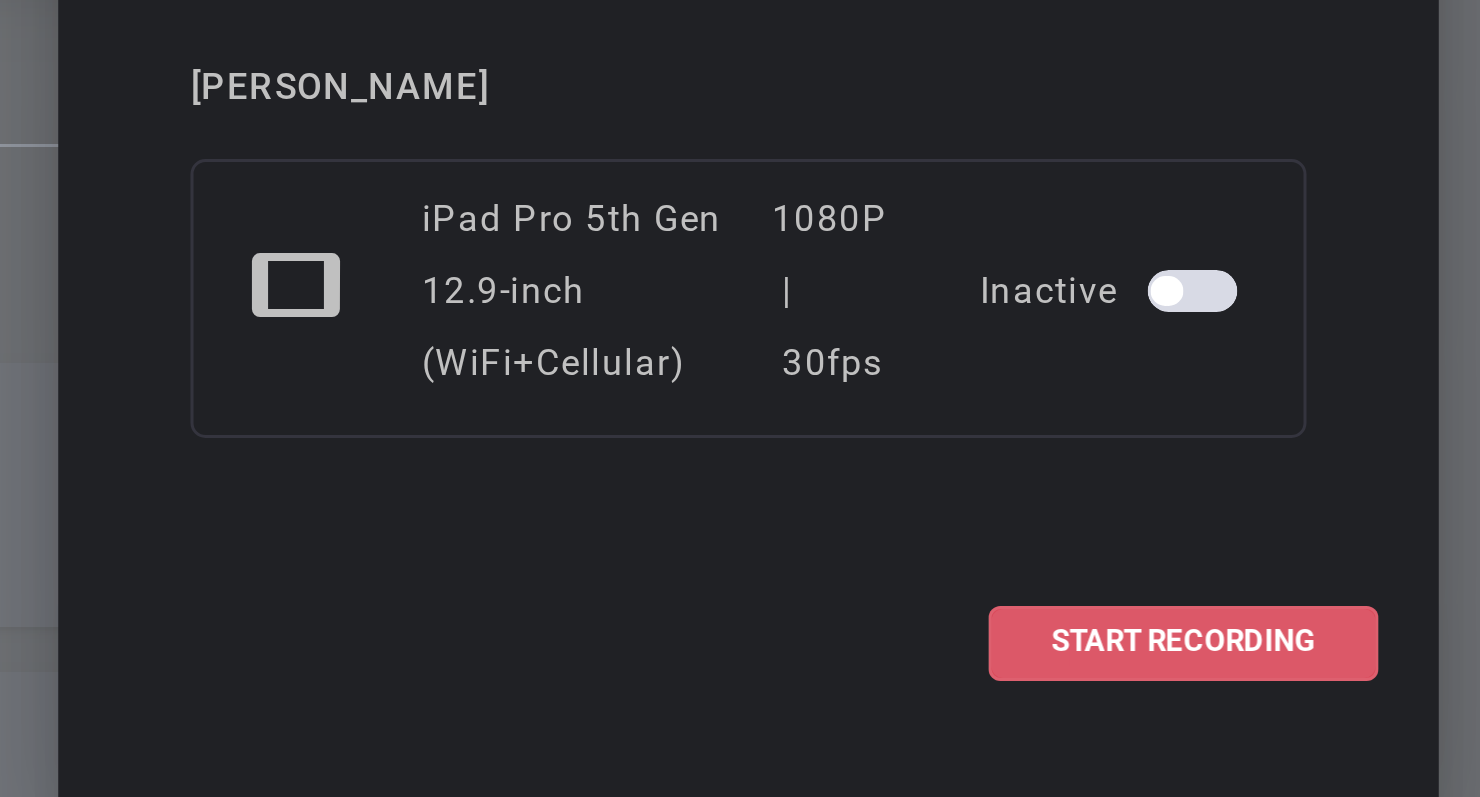 click at bounding box center (885, 521) 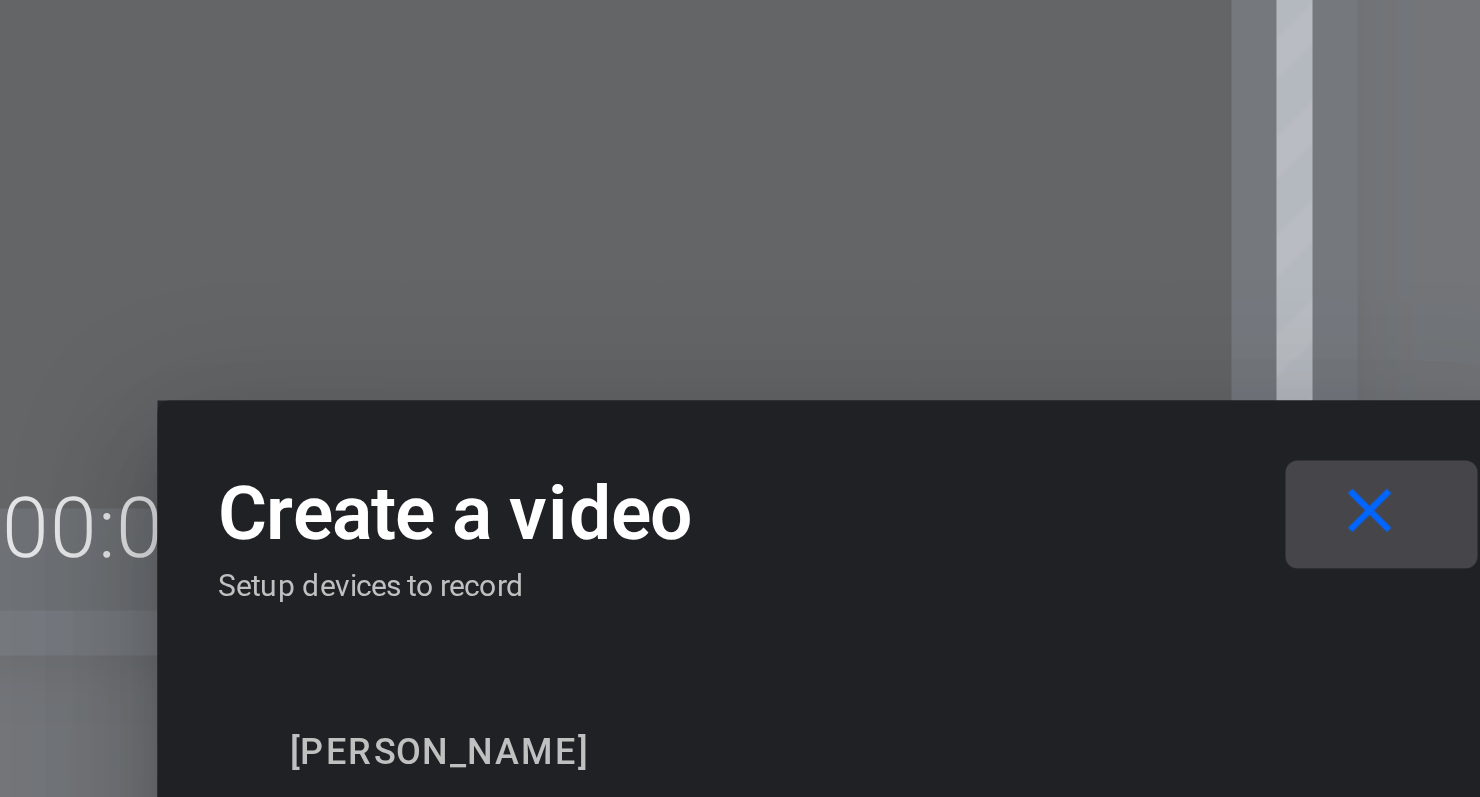 click on "close" at bounding box center (914, 256) 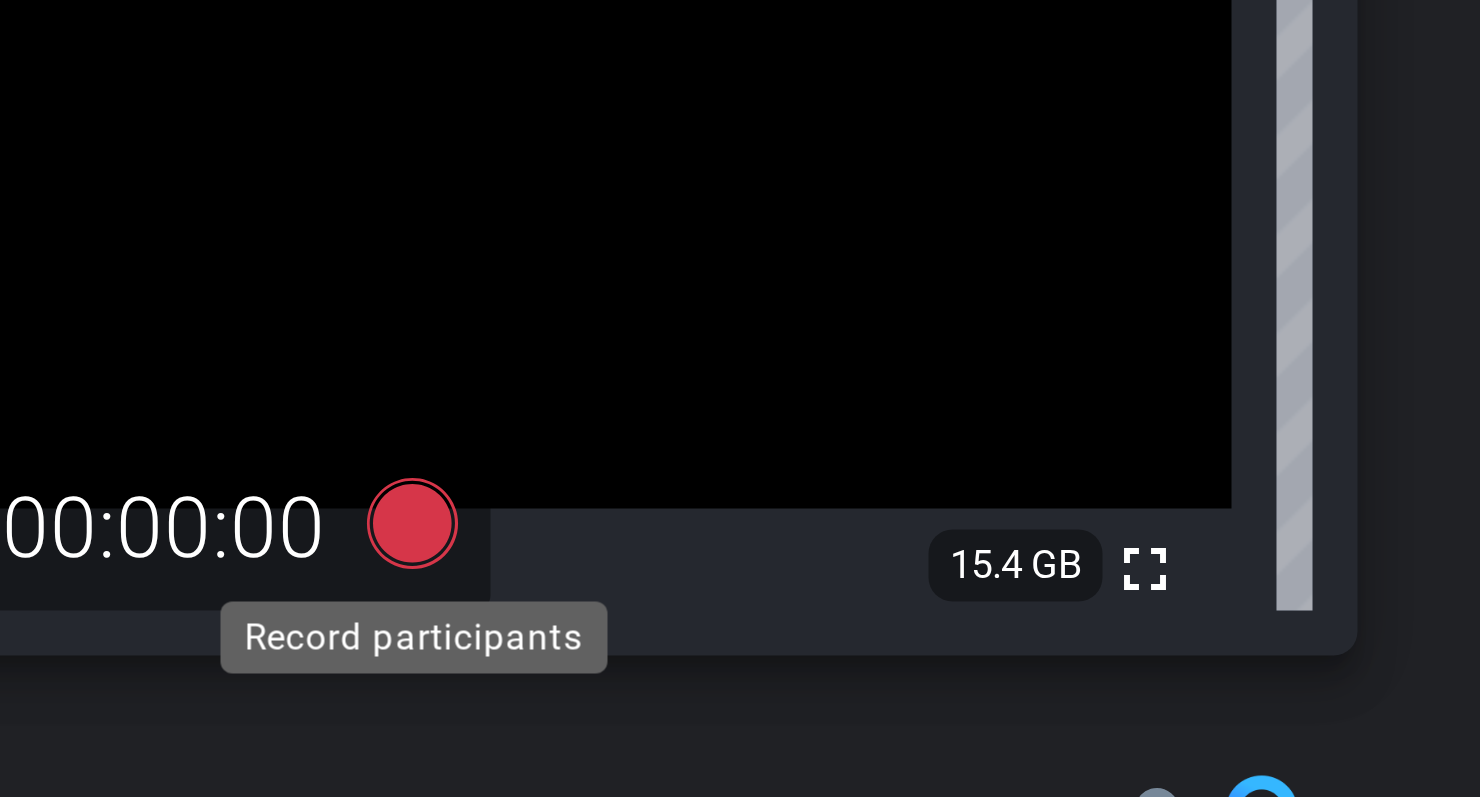 click 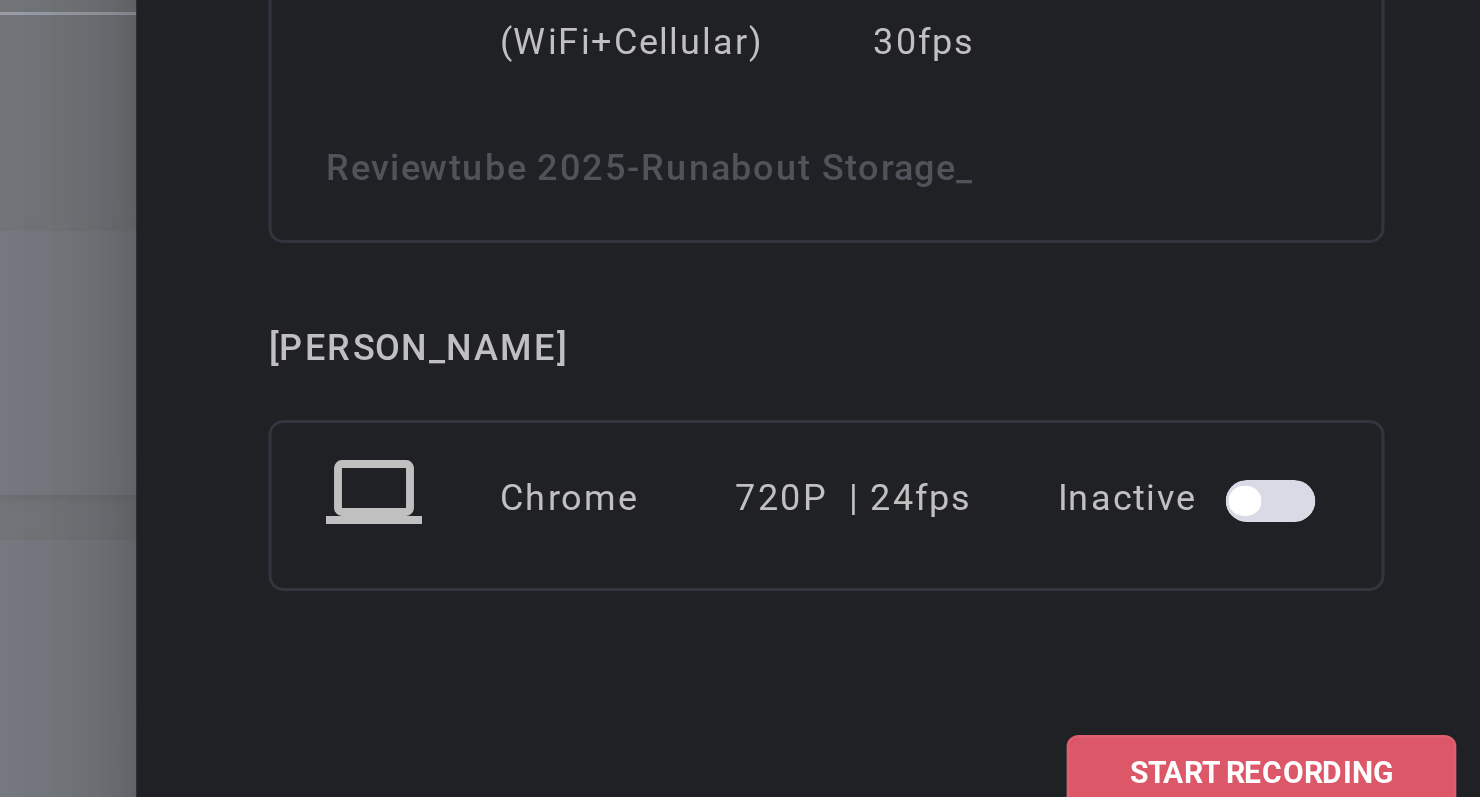 click at bounding box center (885, 609) 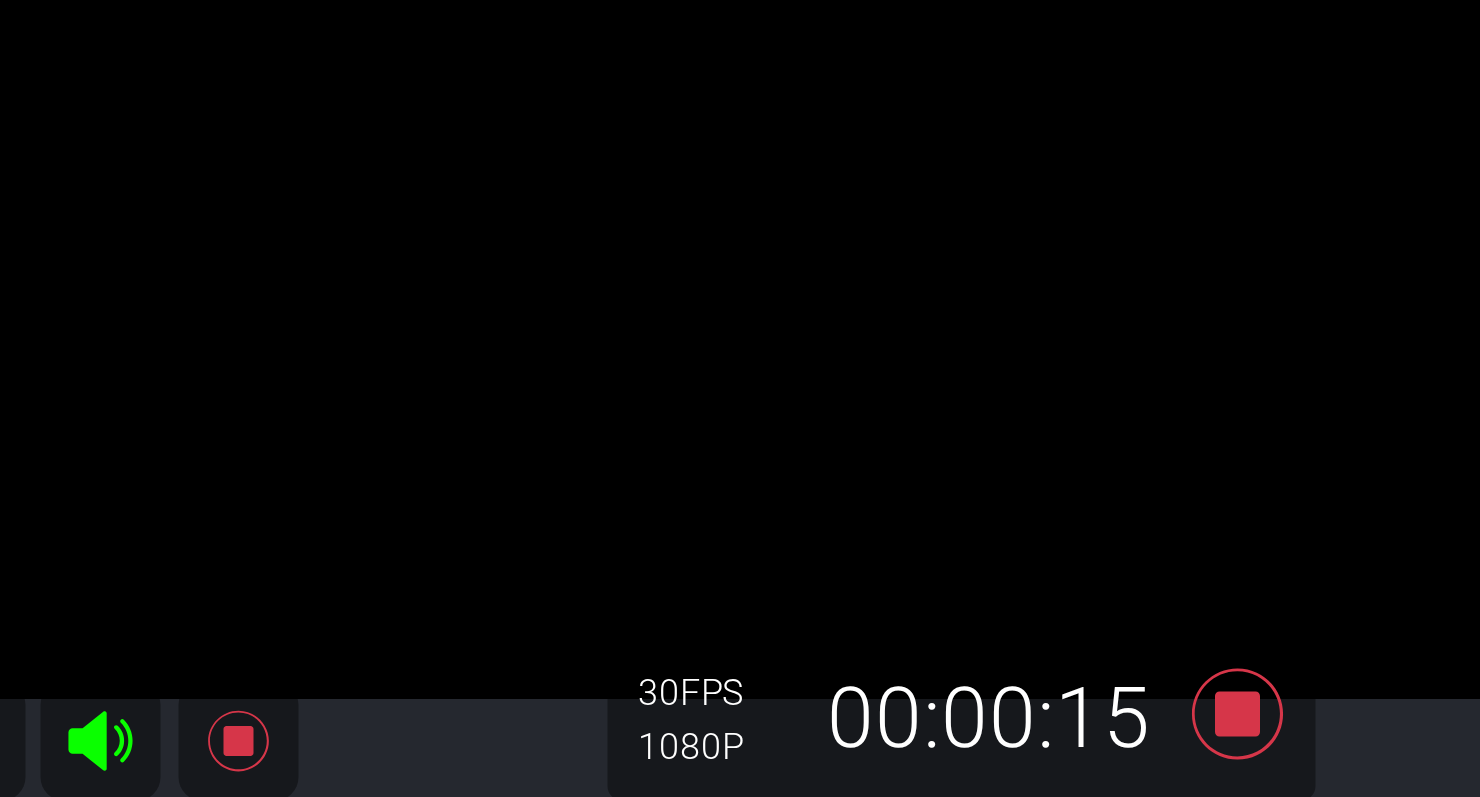 scroll, scrollTop: 302, scrollLeft: 0, axis: vertical 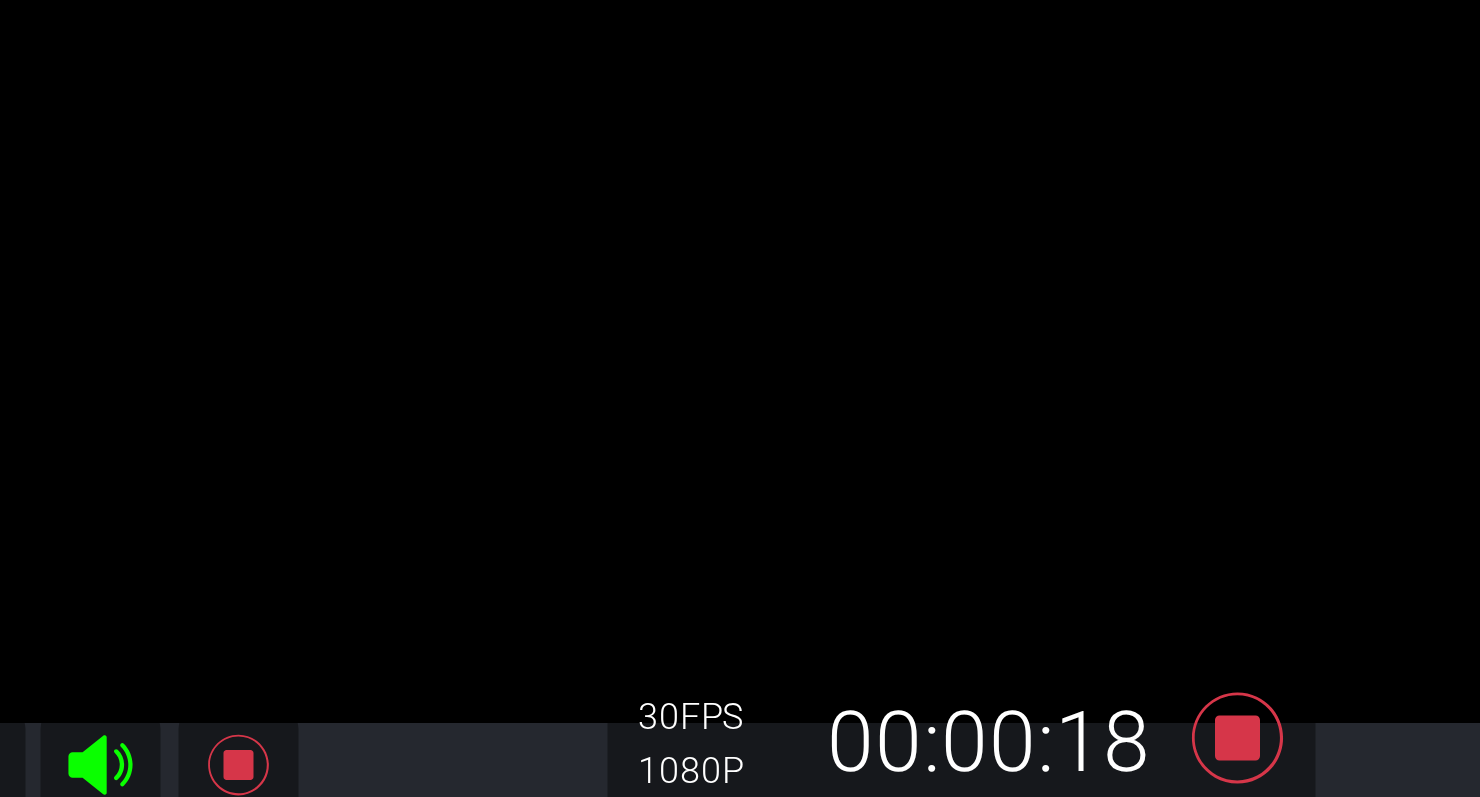 click 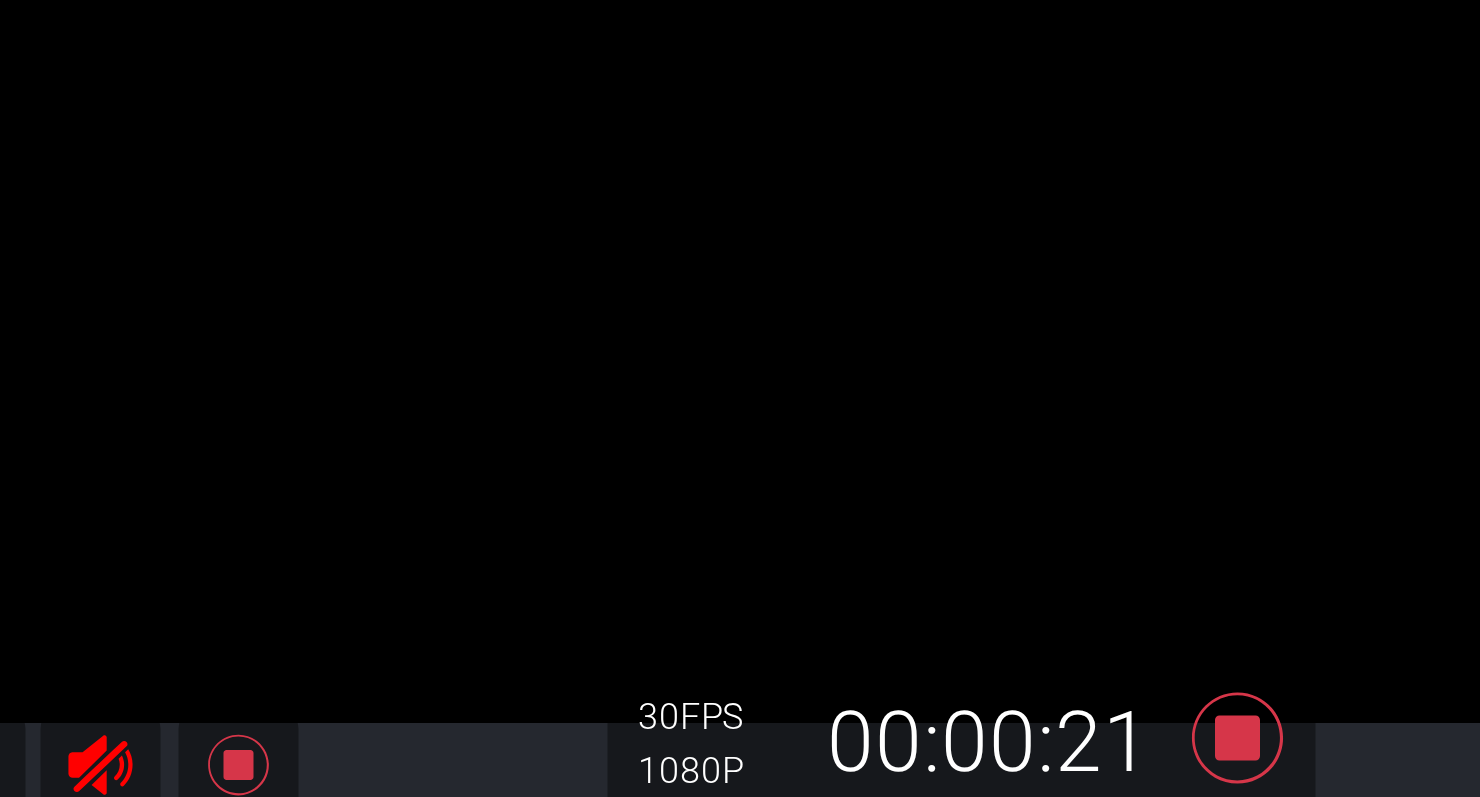 click 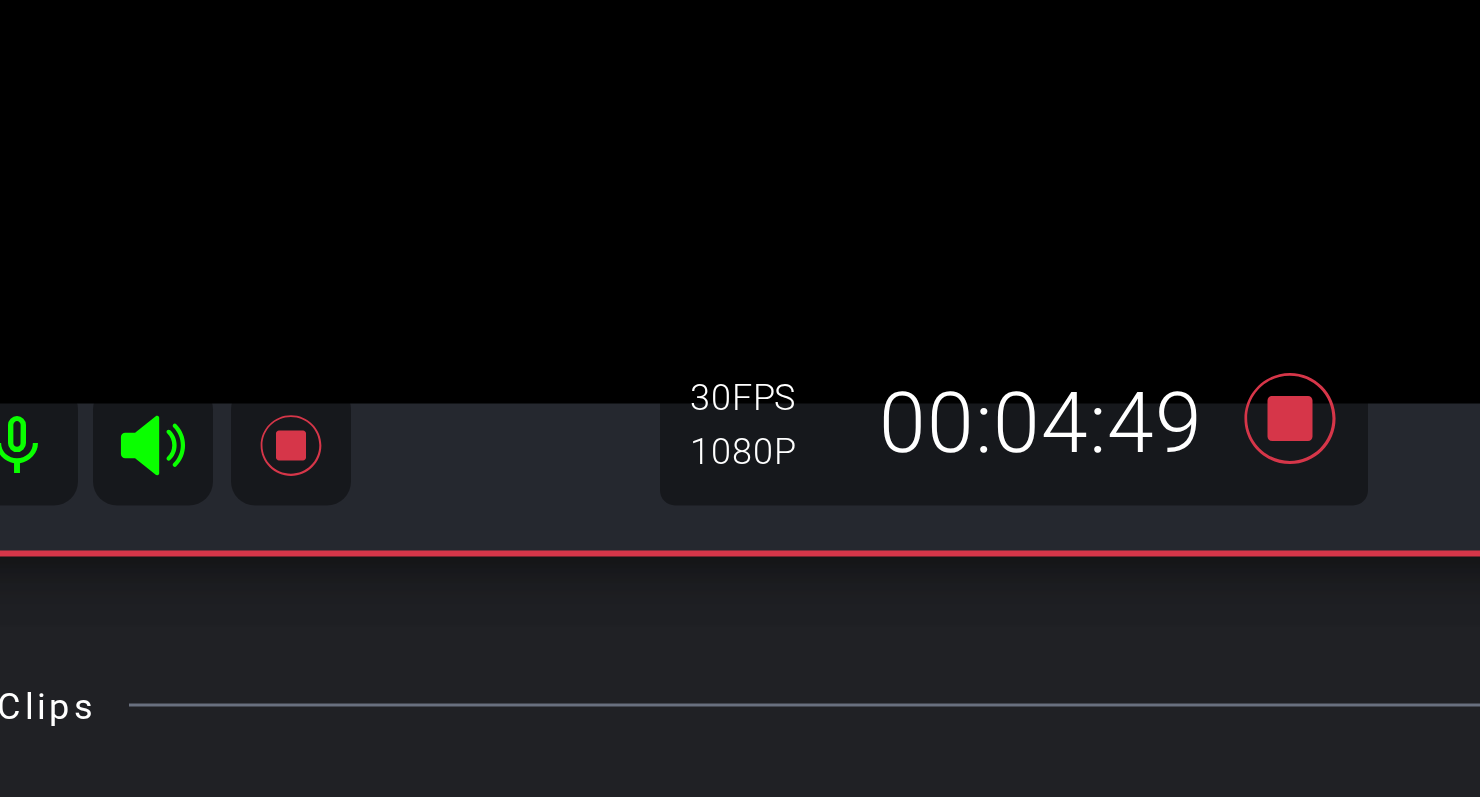 scroll, scrollTop: 394, scrollLeft: 0, axis: vertical 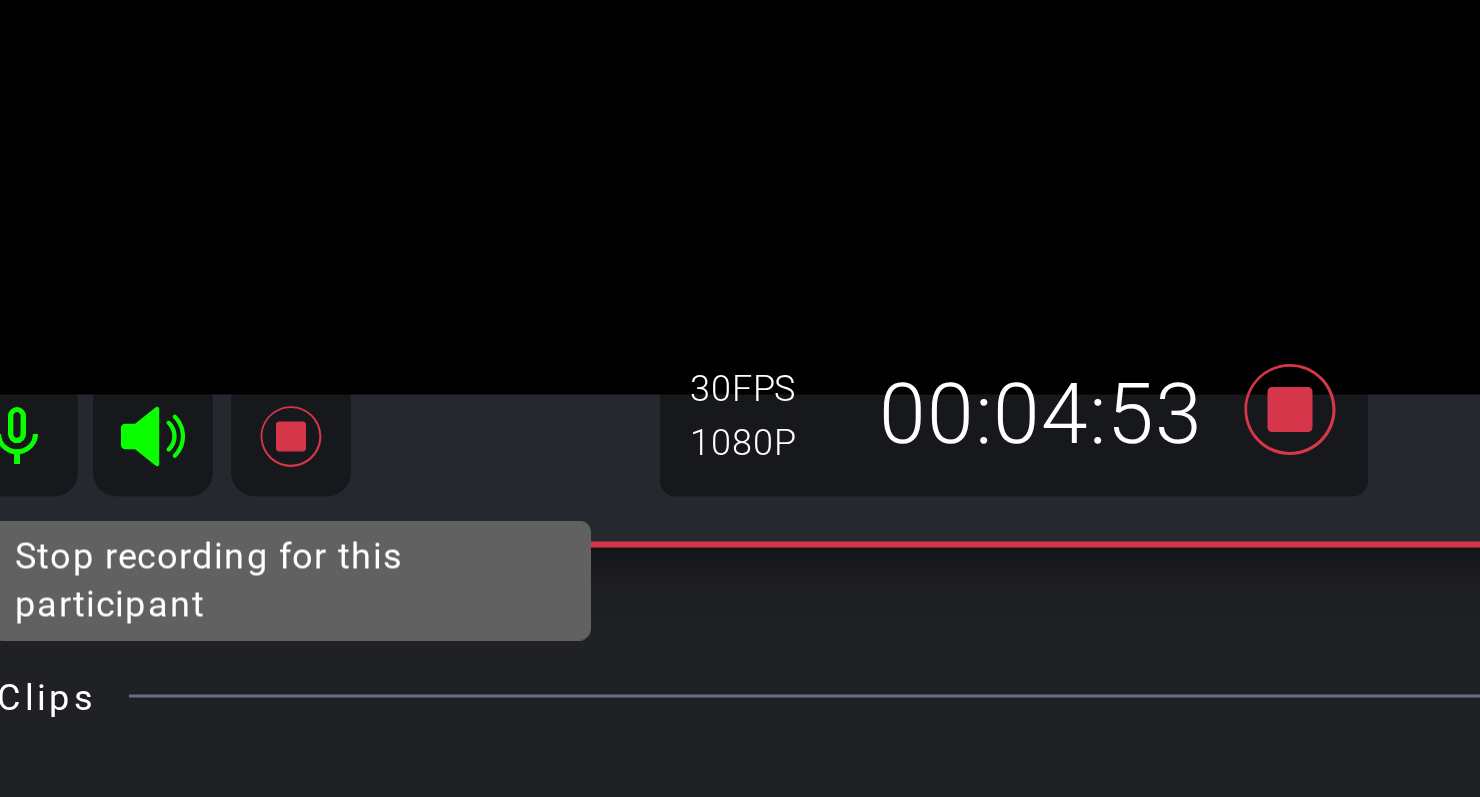 click 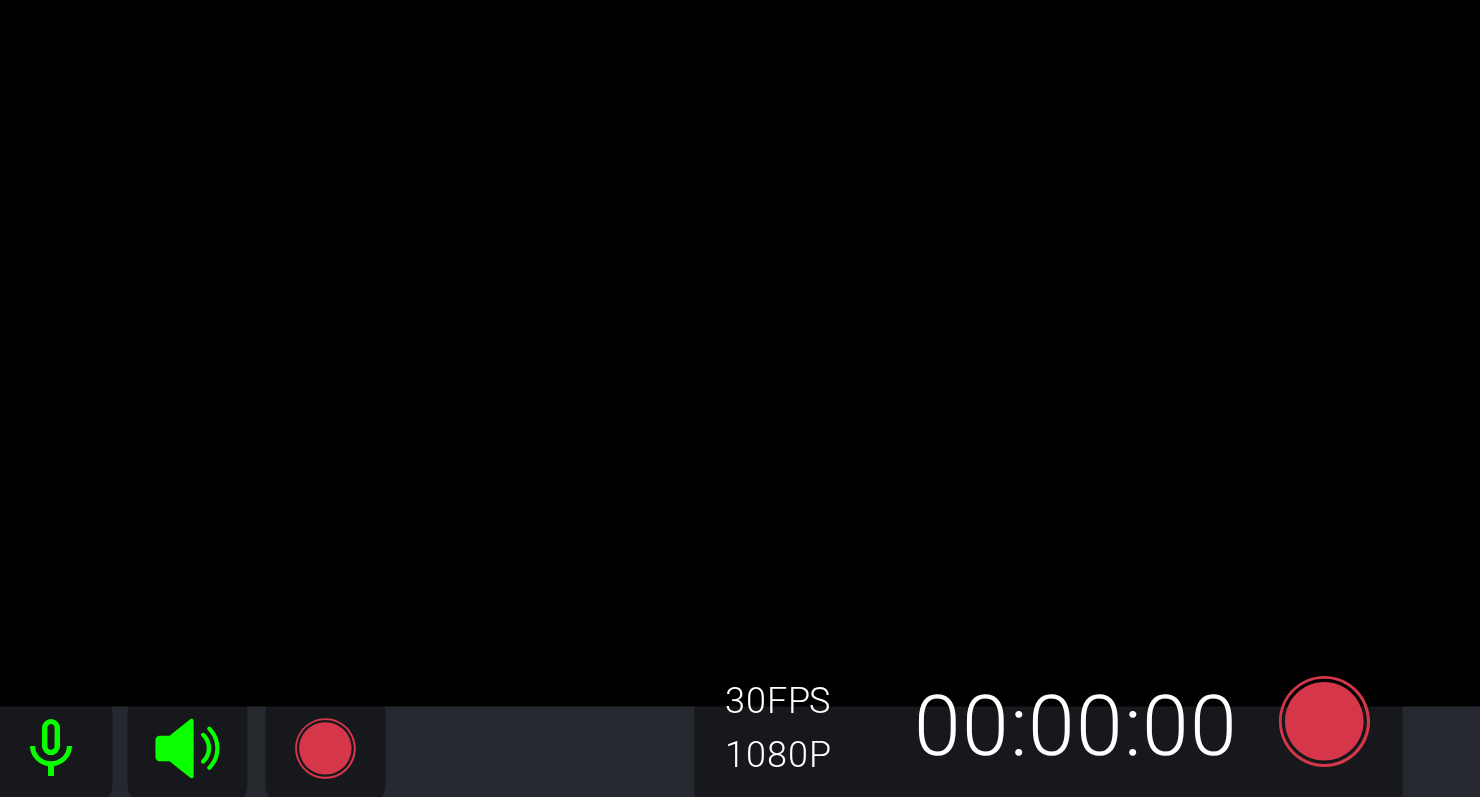 scroll, scrollTop: 246, scrollLeft: 0, axis: vertical 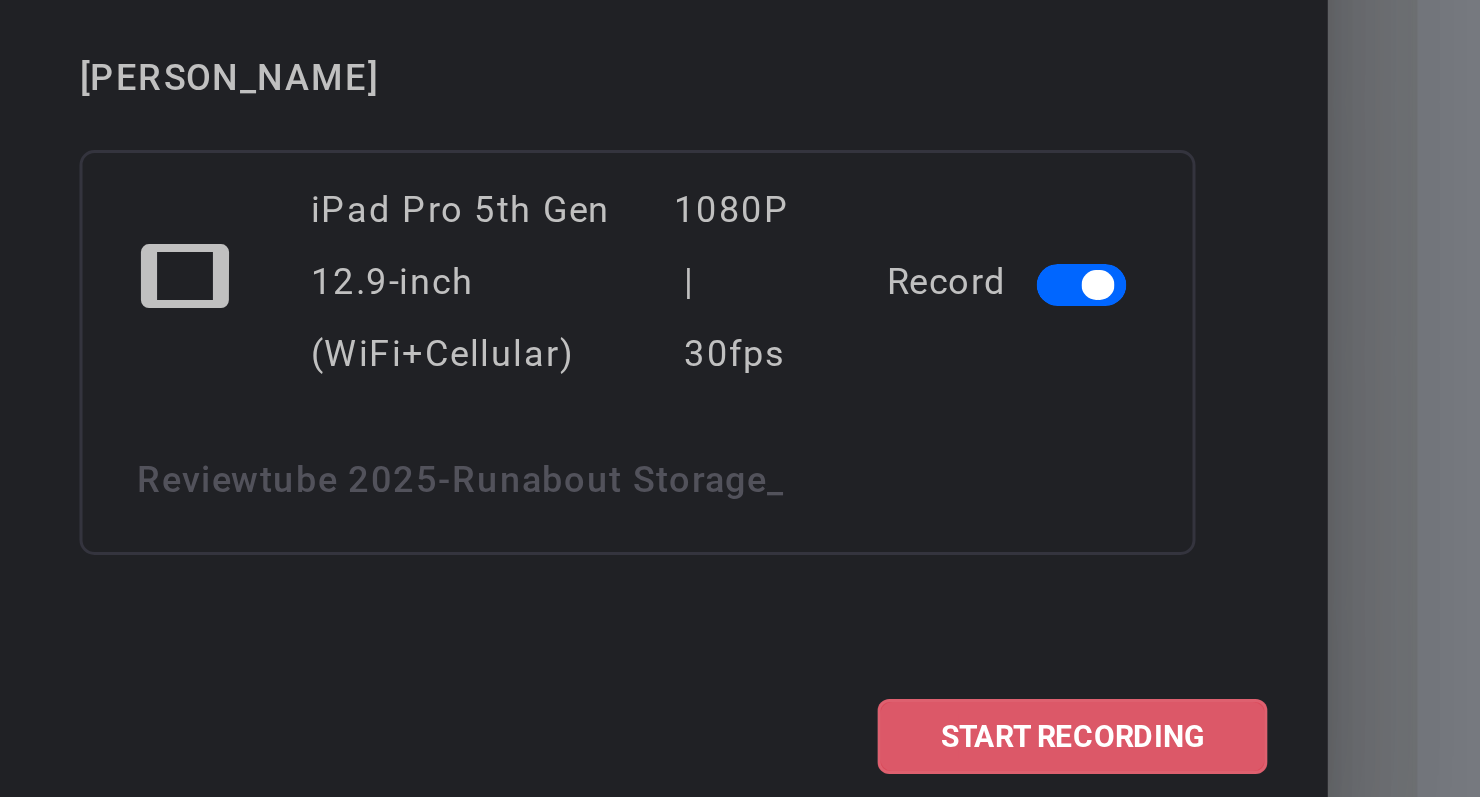 click at bounding box center [885, 551] 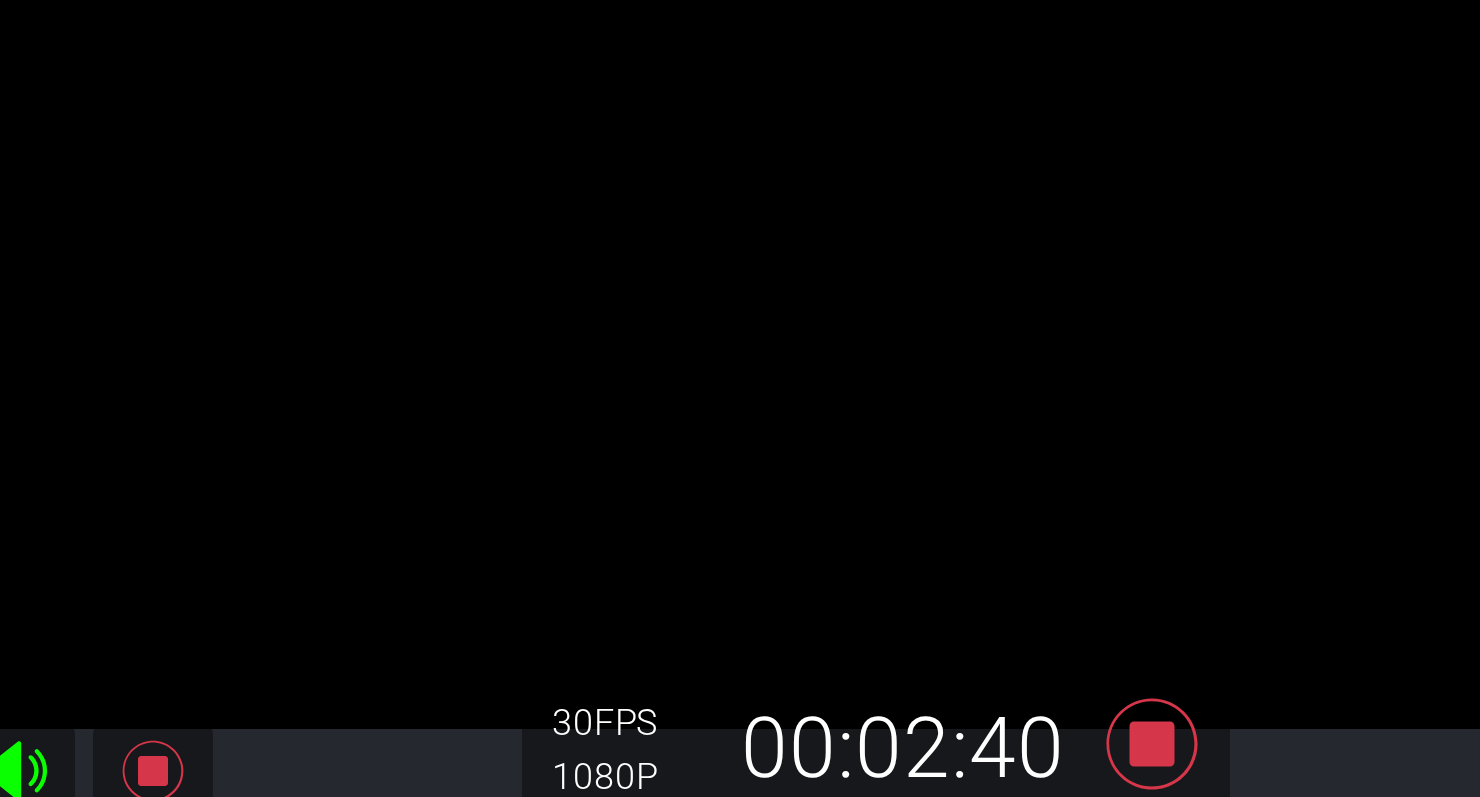 scroll, scrollTop: 296, scrollLeft: 0, axis: vertical 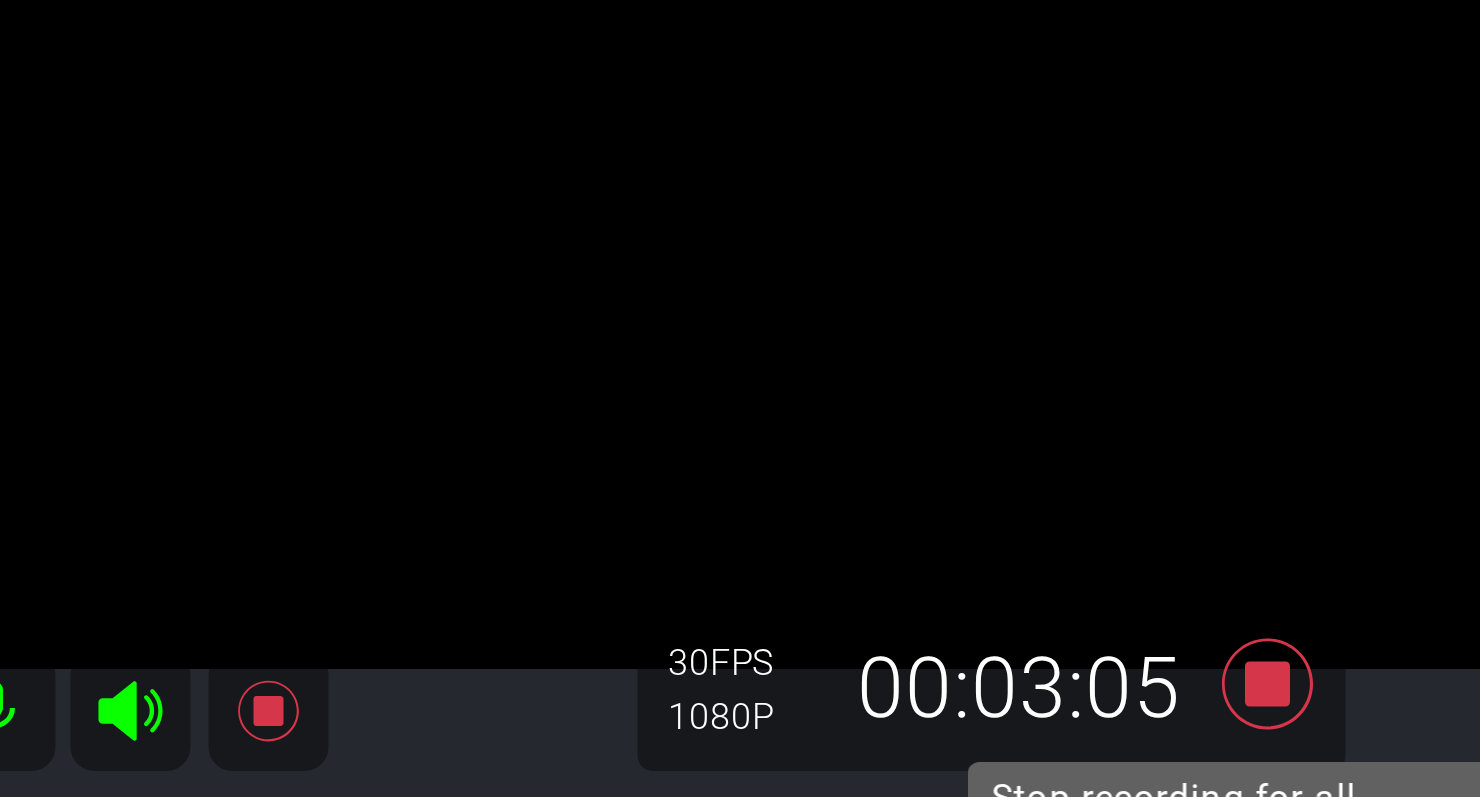 click 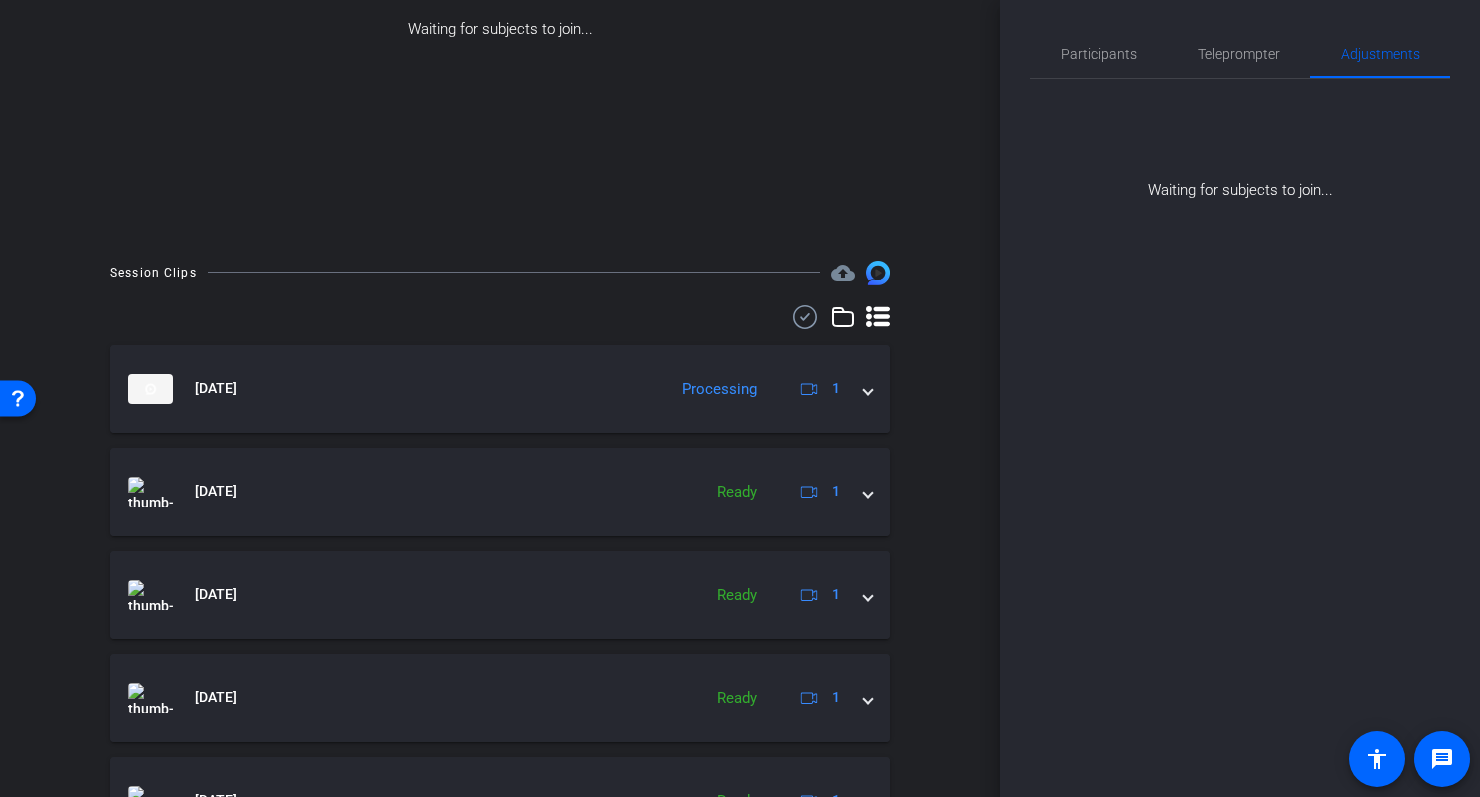 scroll, scrollTop: 270, scrollLeft: 0, axis: vertical 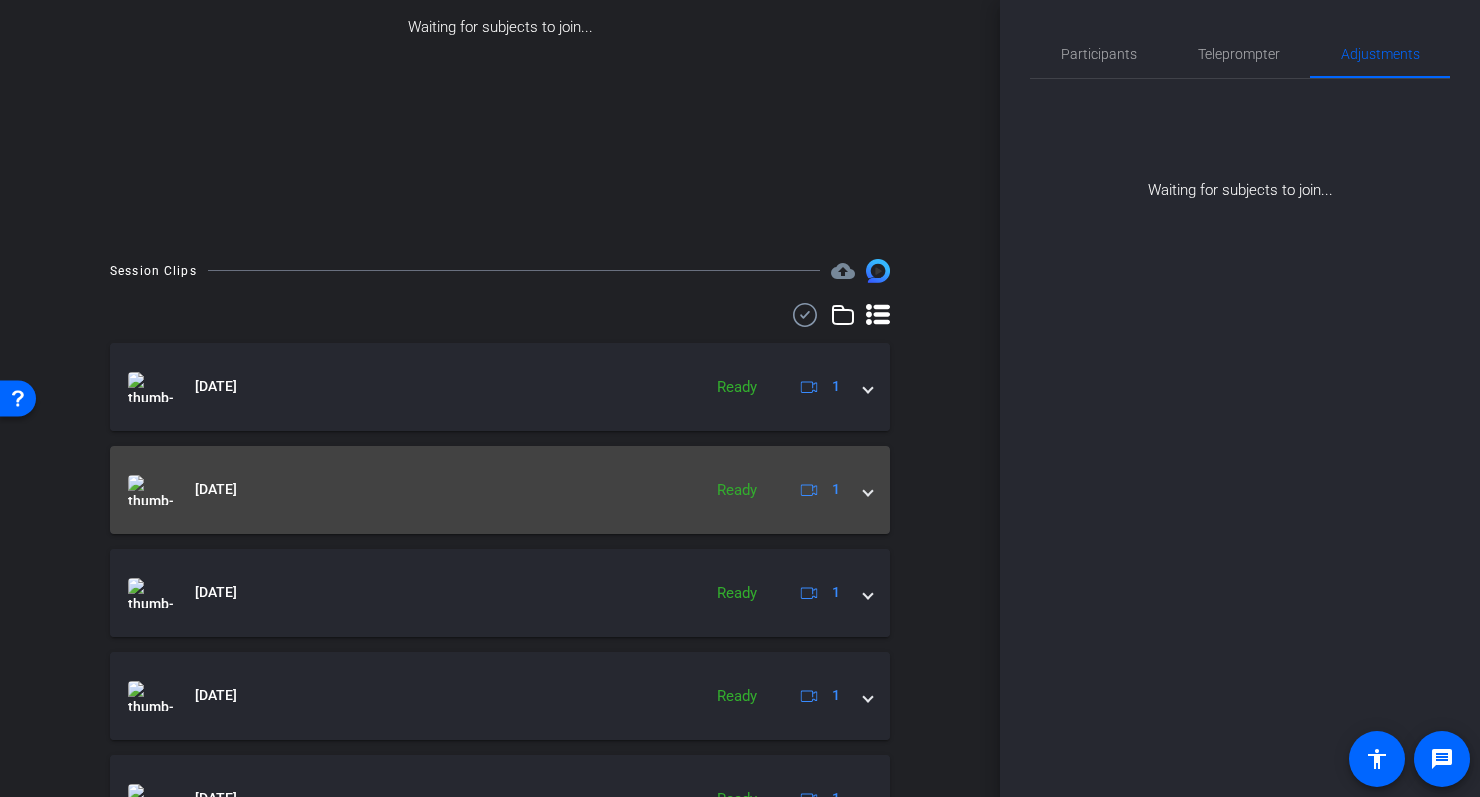 click at bounding box center [868, 489] 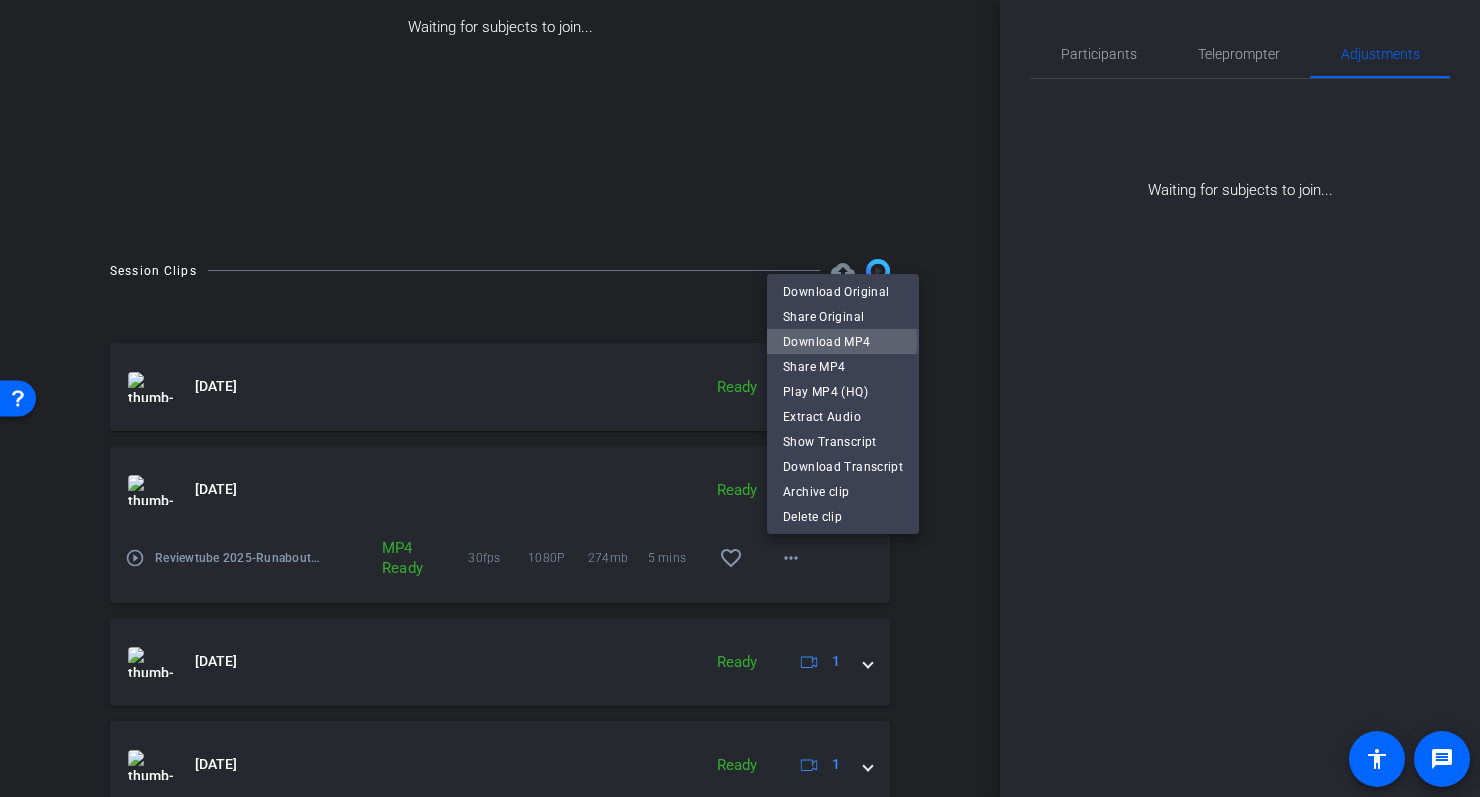 click on "Download MP4" at bounding box center [843, 342] 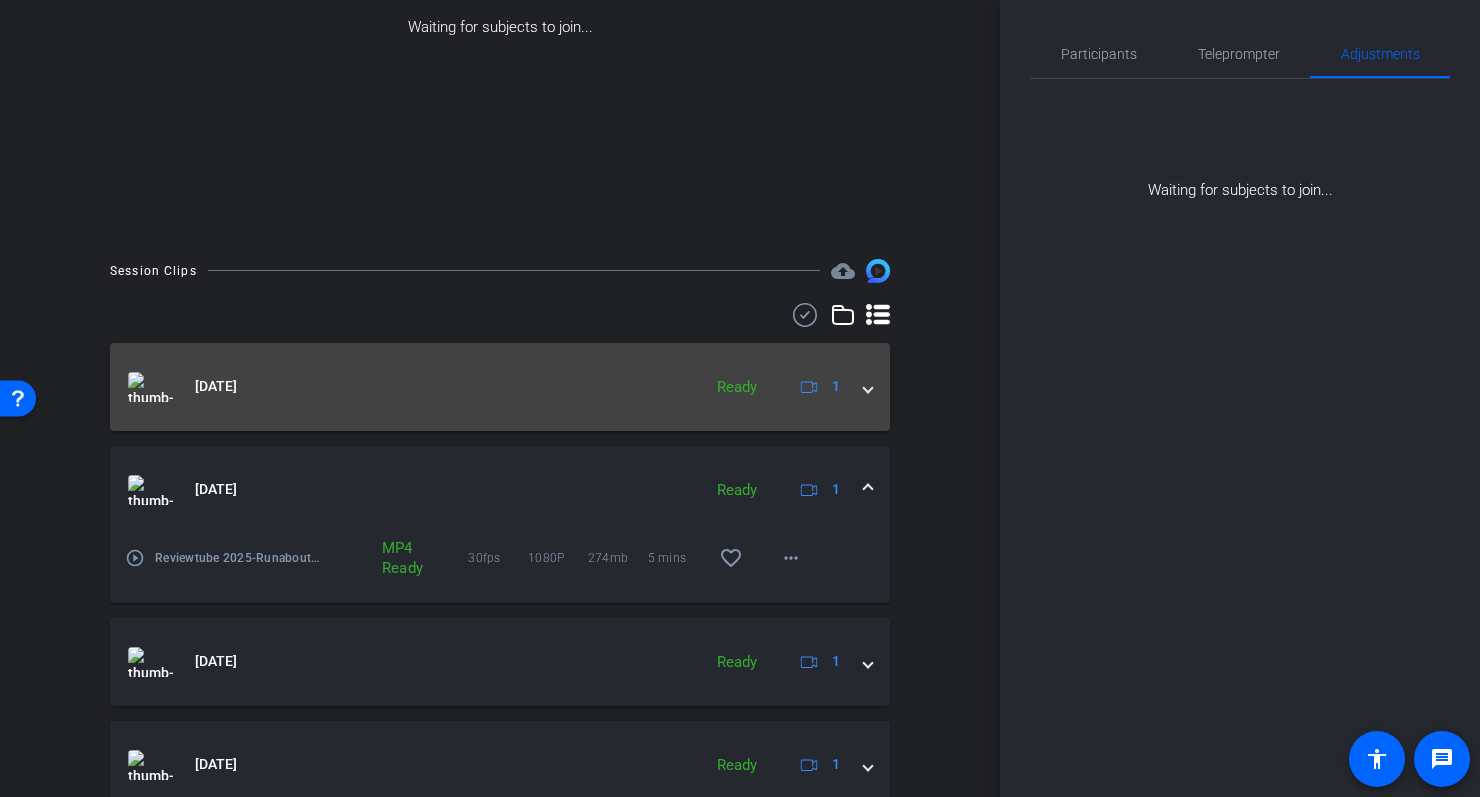 click at bounding box center [868, 386] 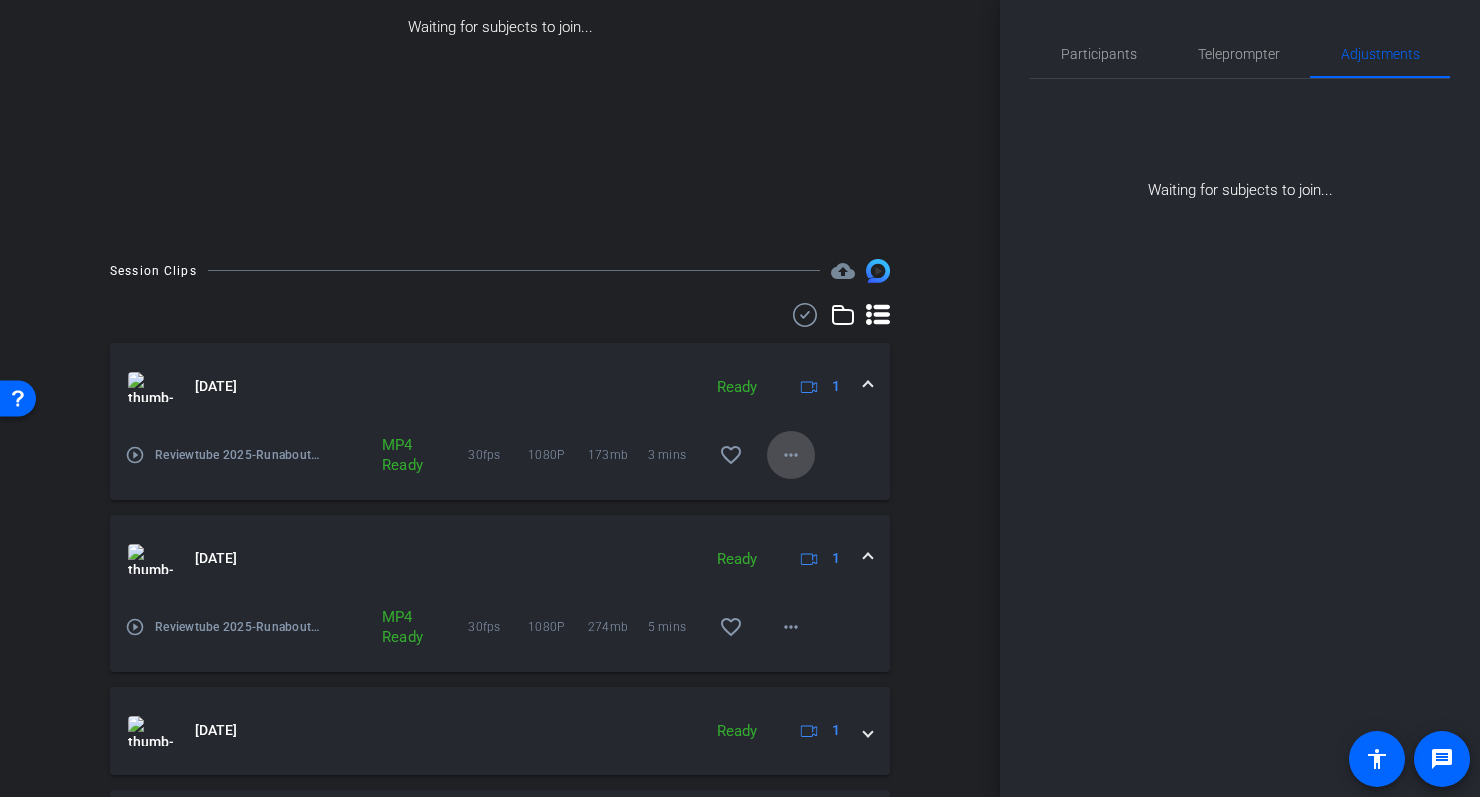 click on "more_horiz" at bounding box center [791, 455] 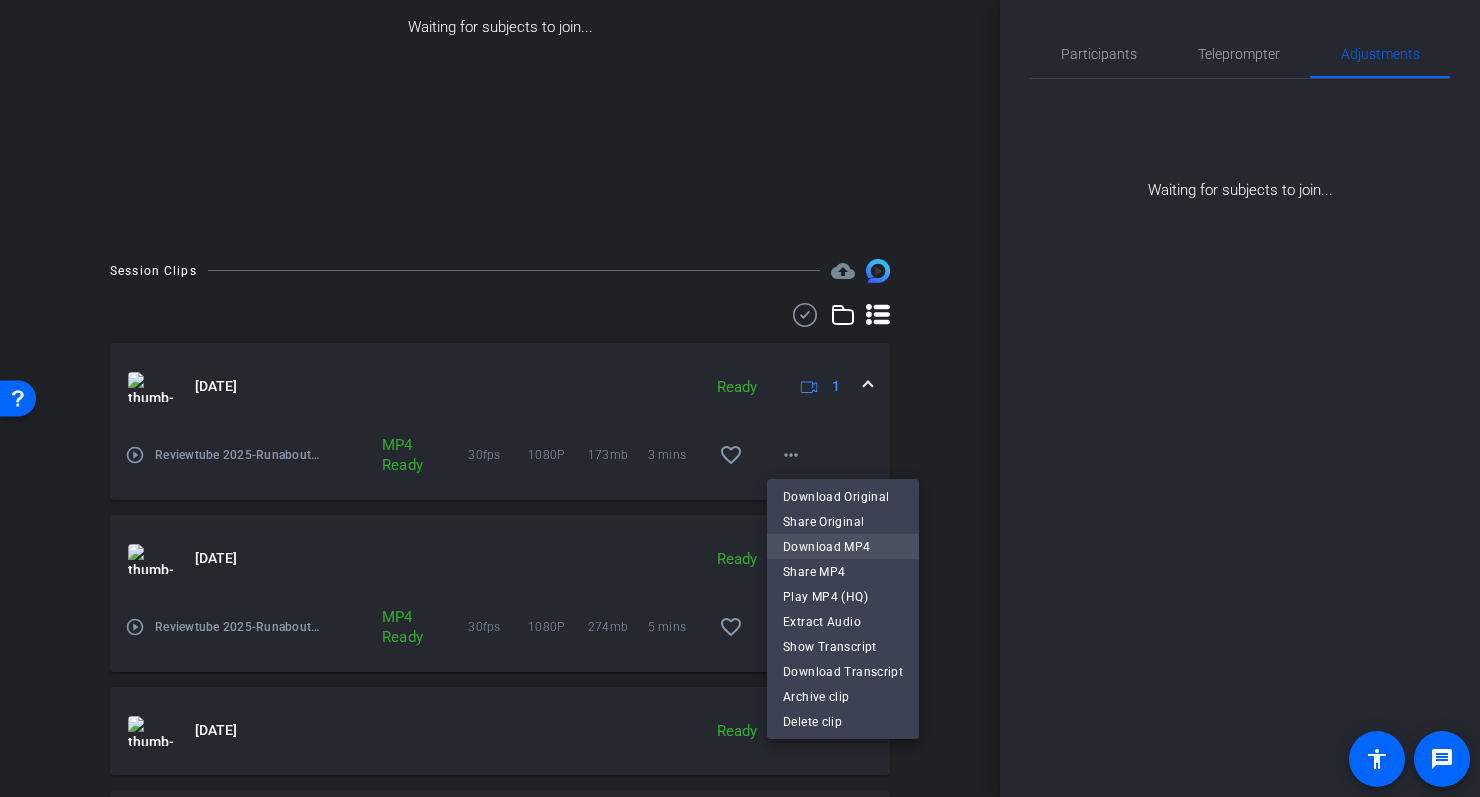 click on "Download MP4" at bounding box center (843, 547) 